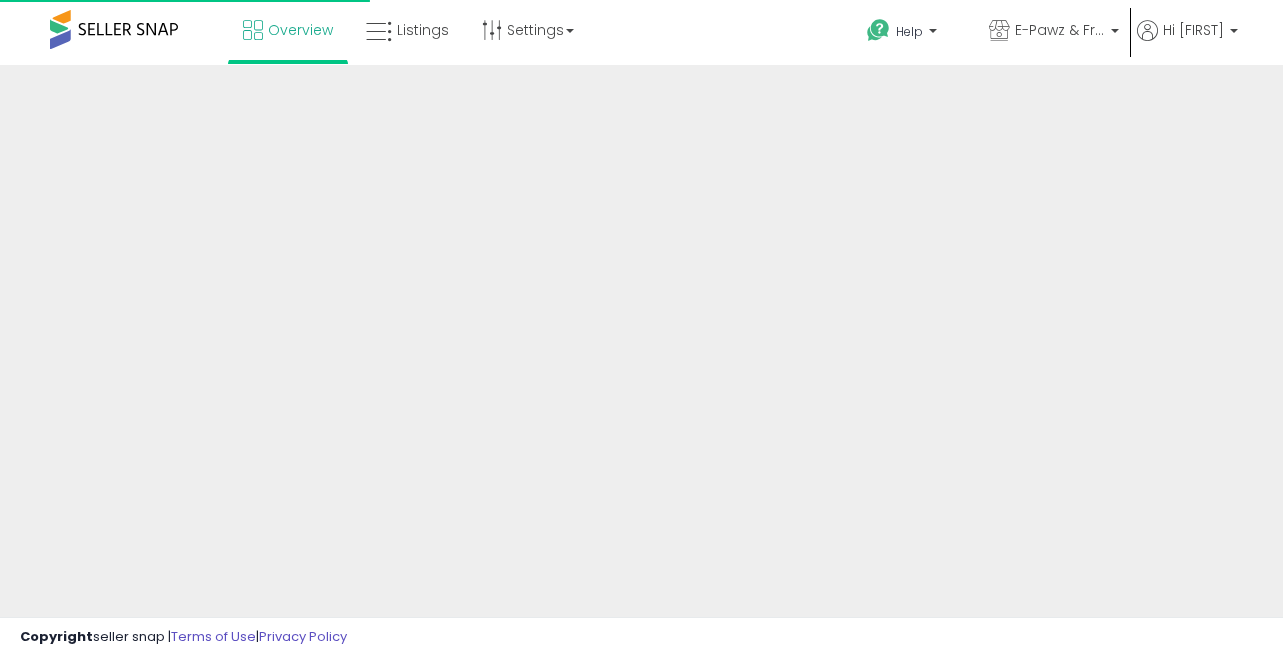 scroll, scrollTop: 0, scrollLeft: 0, axis: both 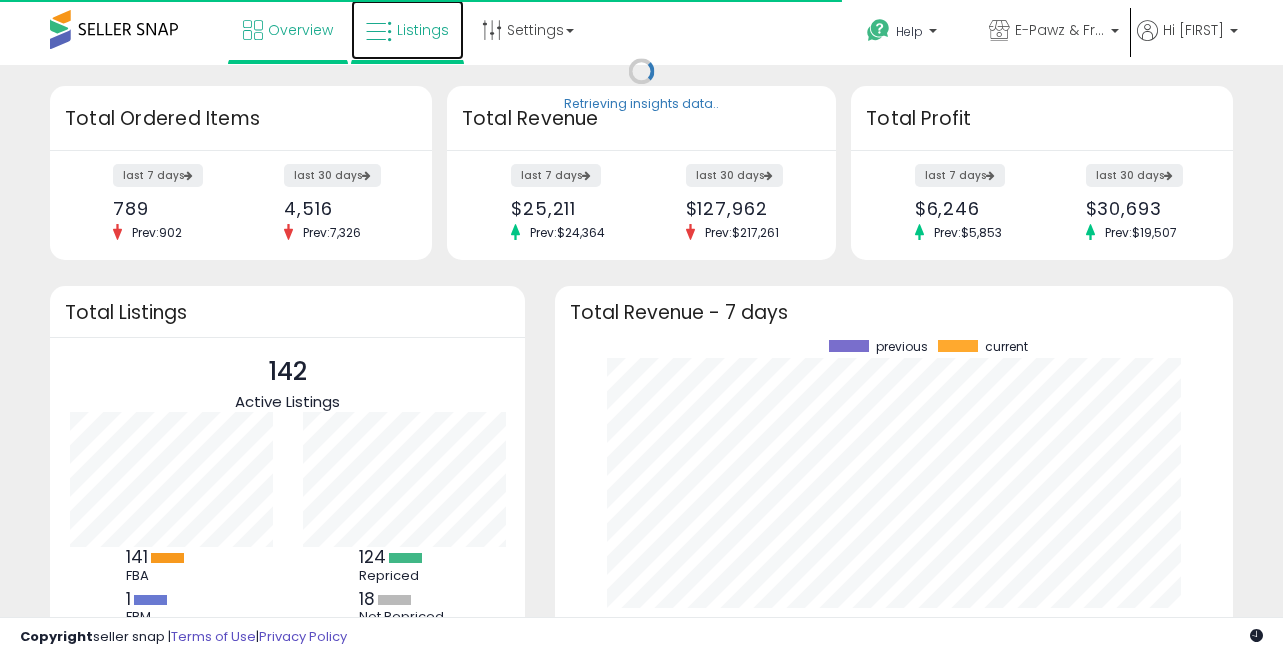 click on "Listings" at bounding box center (423, 30) 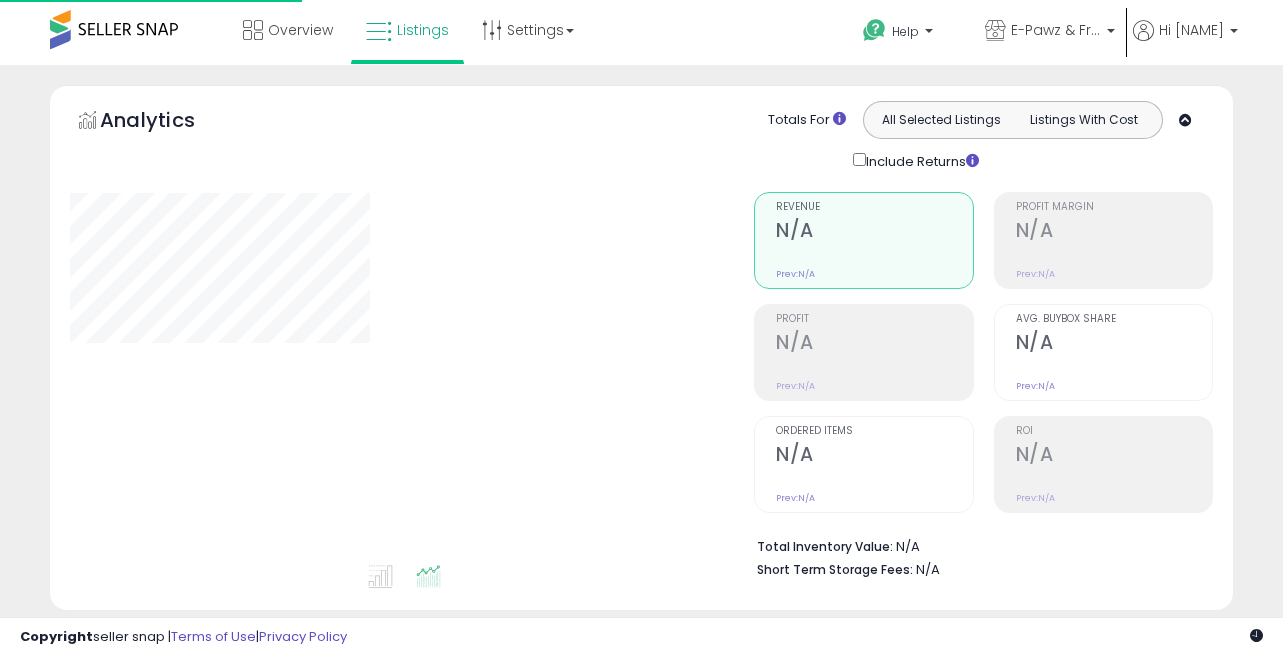 scroll, scrollTop: 0, scrollLeft: 0, axis: both 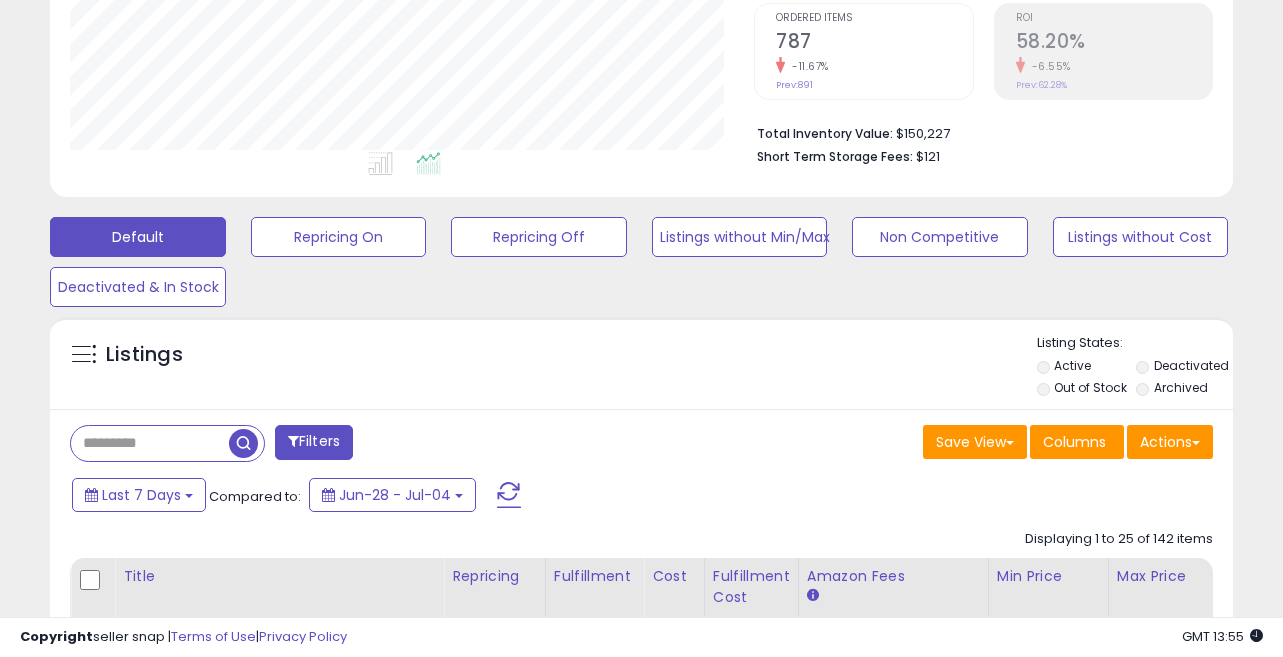 click at bounding box center [150, 443] 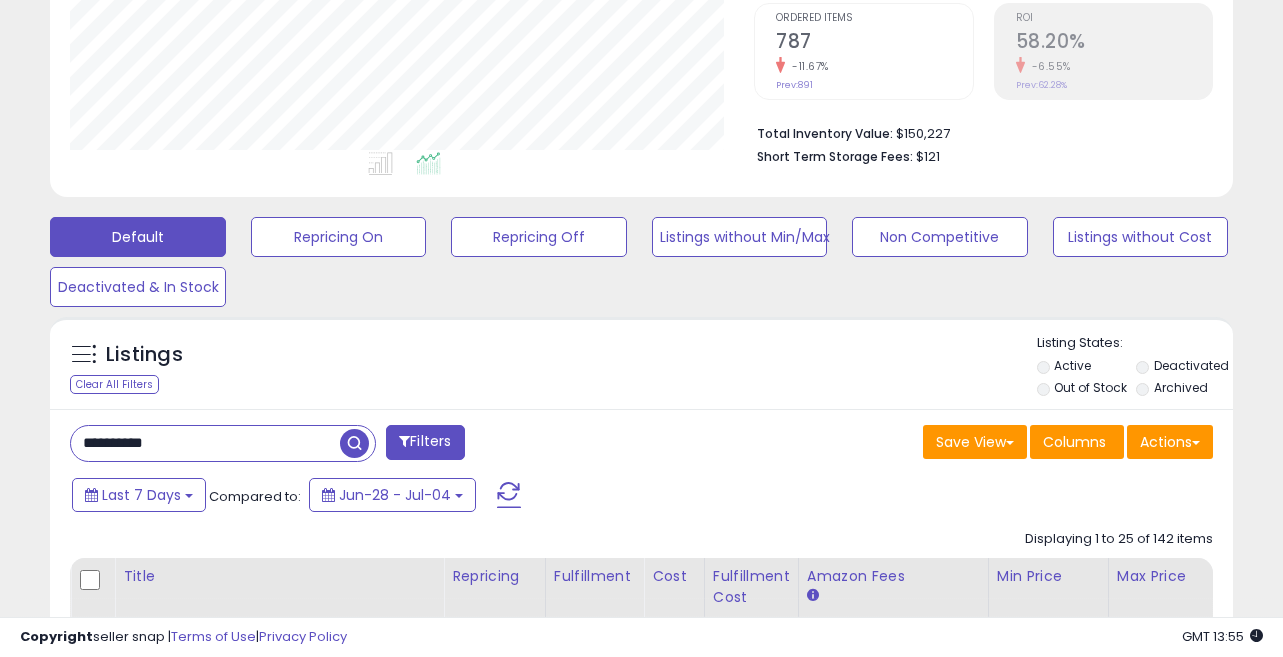 type on "**********" 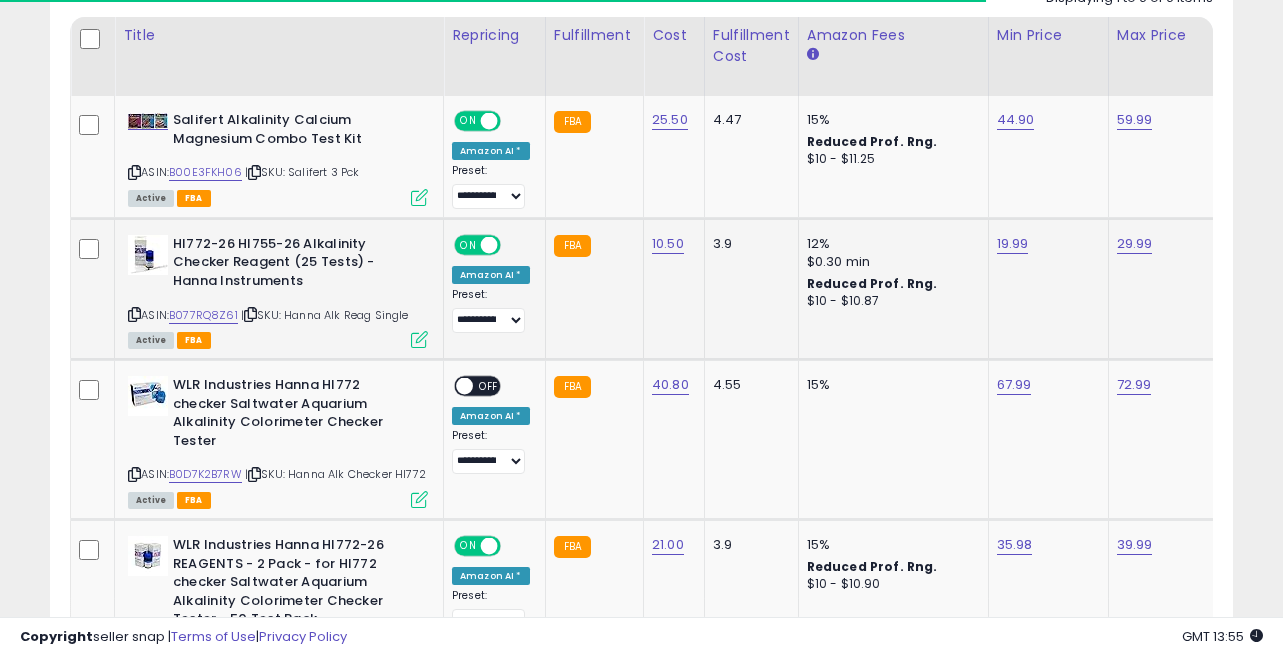 scroll, scrollTop: 958, scrollLeft: 0, axis: vertical 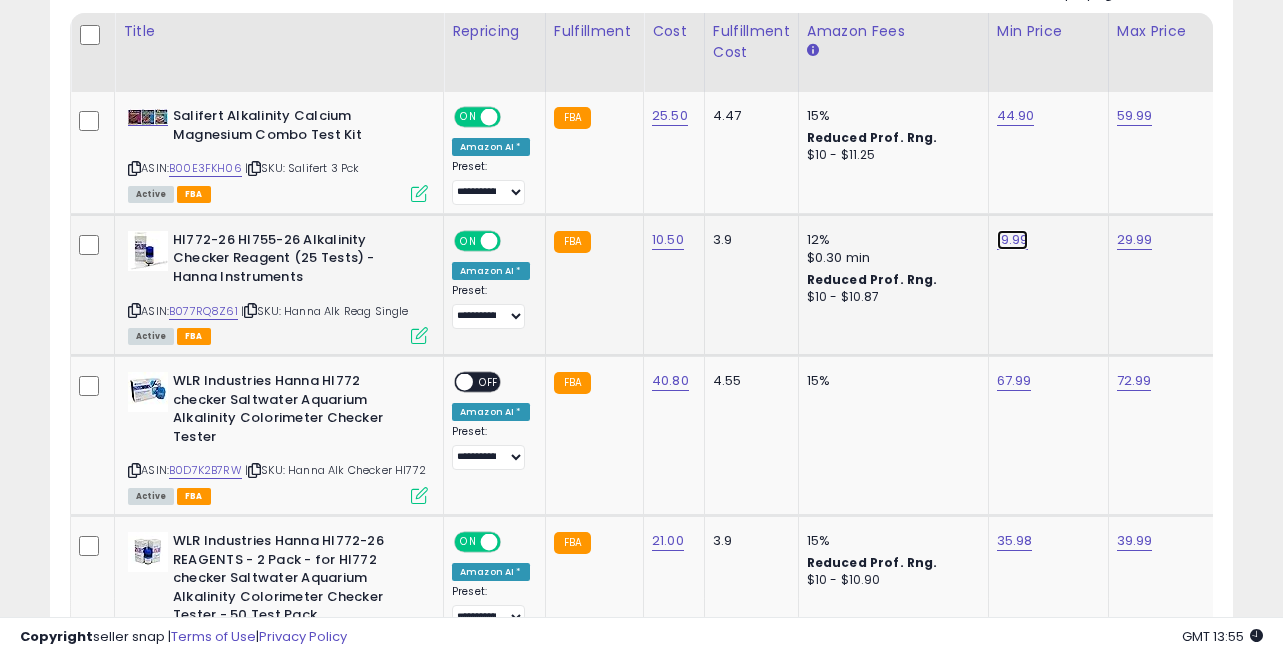 click on "19.99" at bounding box center (1016, 116) 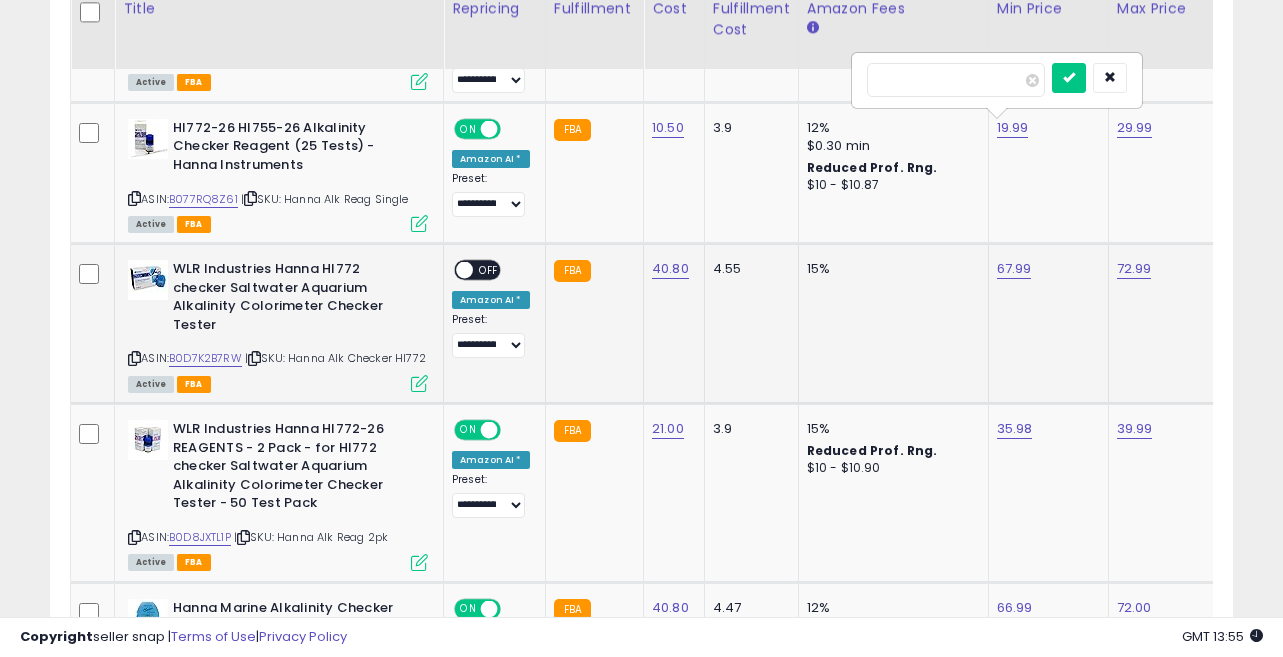 scroll, scrollTop: 1072, scrollLeft: 0, axis: vertical 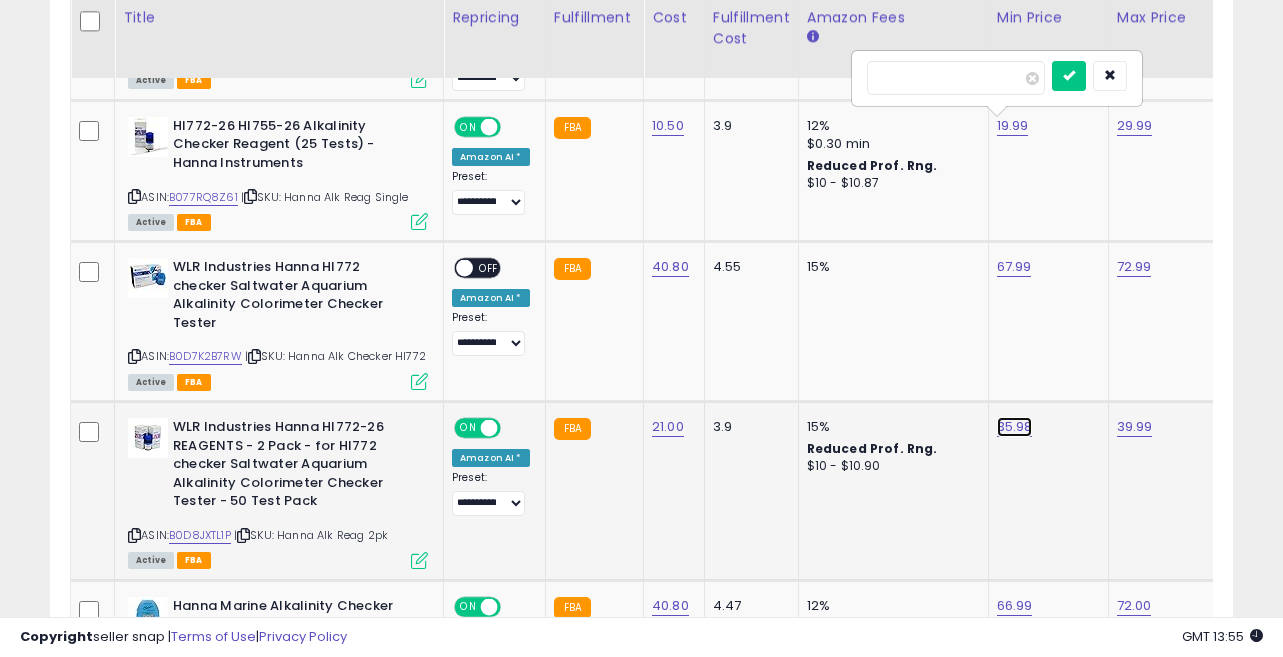 click on "35.98" at bounding box center [1016, 2] 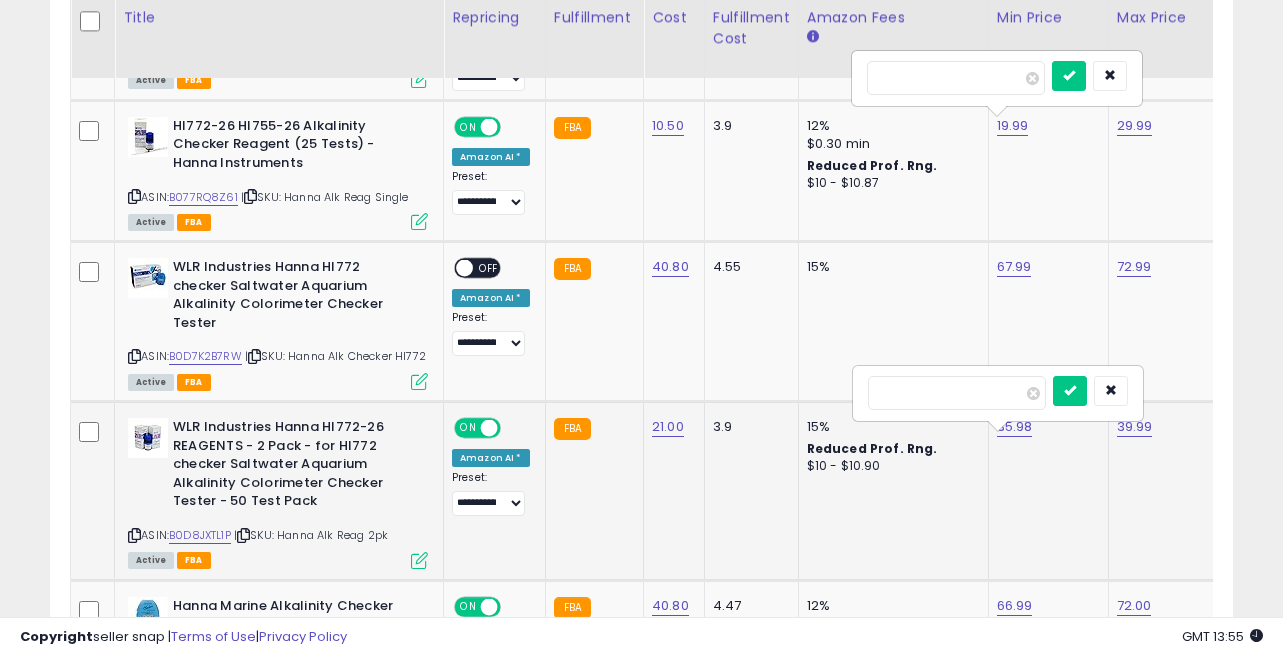 click on "*****" at bounding box center (957, 393) 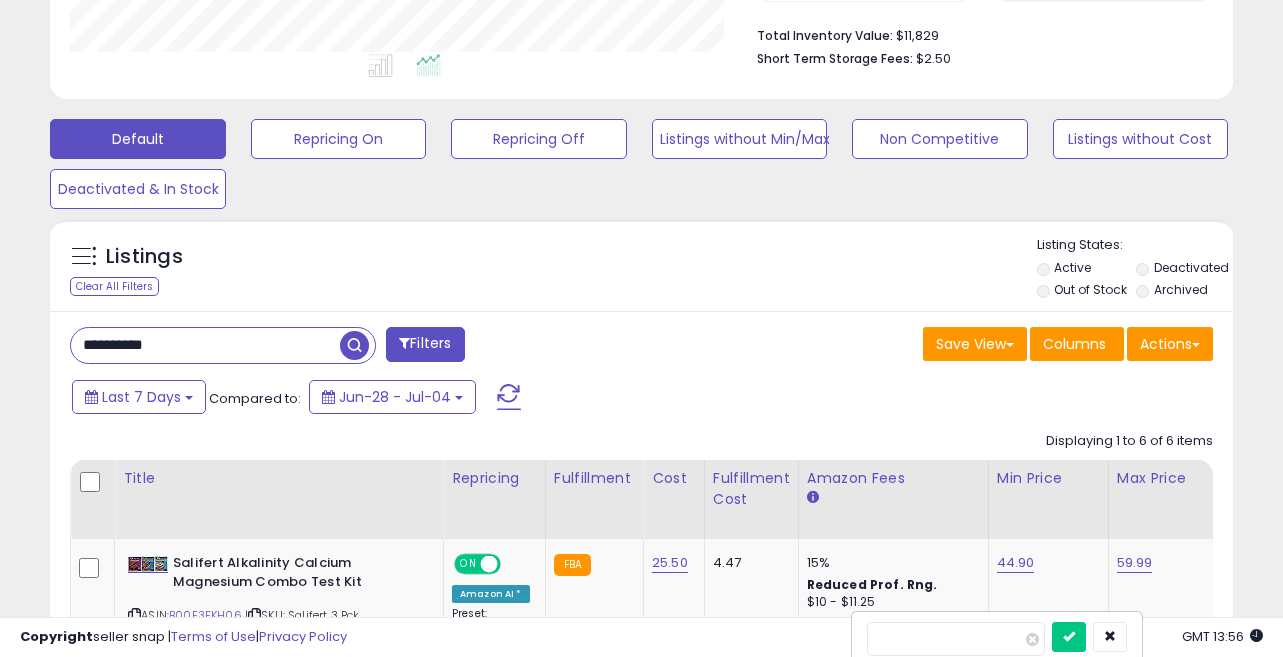 scroll, scrollTop: 569, scrollLeft: 0, axis: vertical 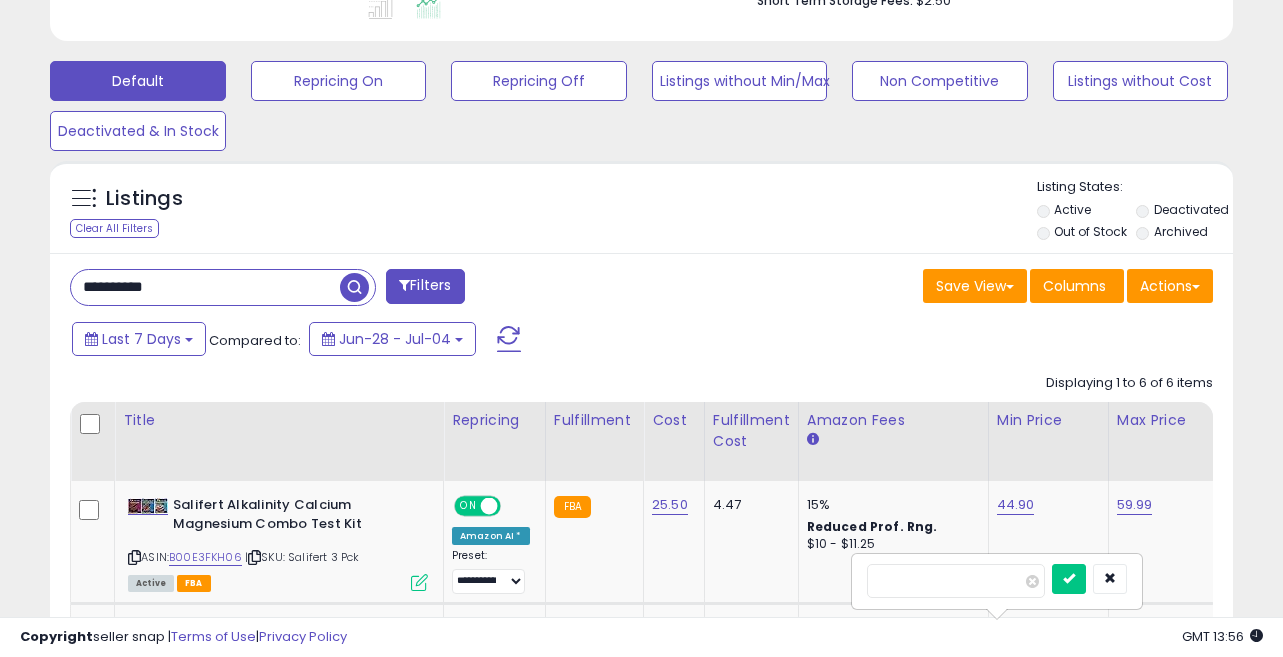 click on "**********" at bounding box center [205, 287] 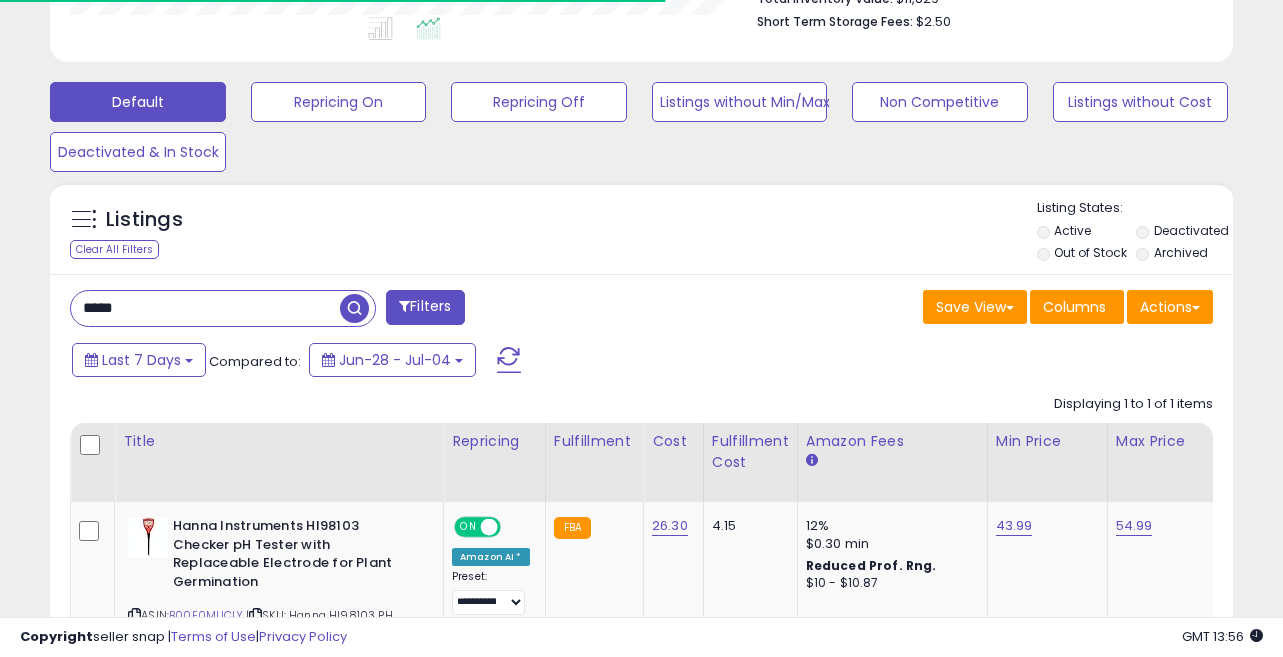 scroll, scrollTop: 569, scrollLeft: 0, axis: vertical 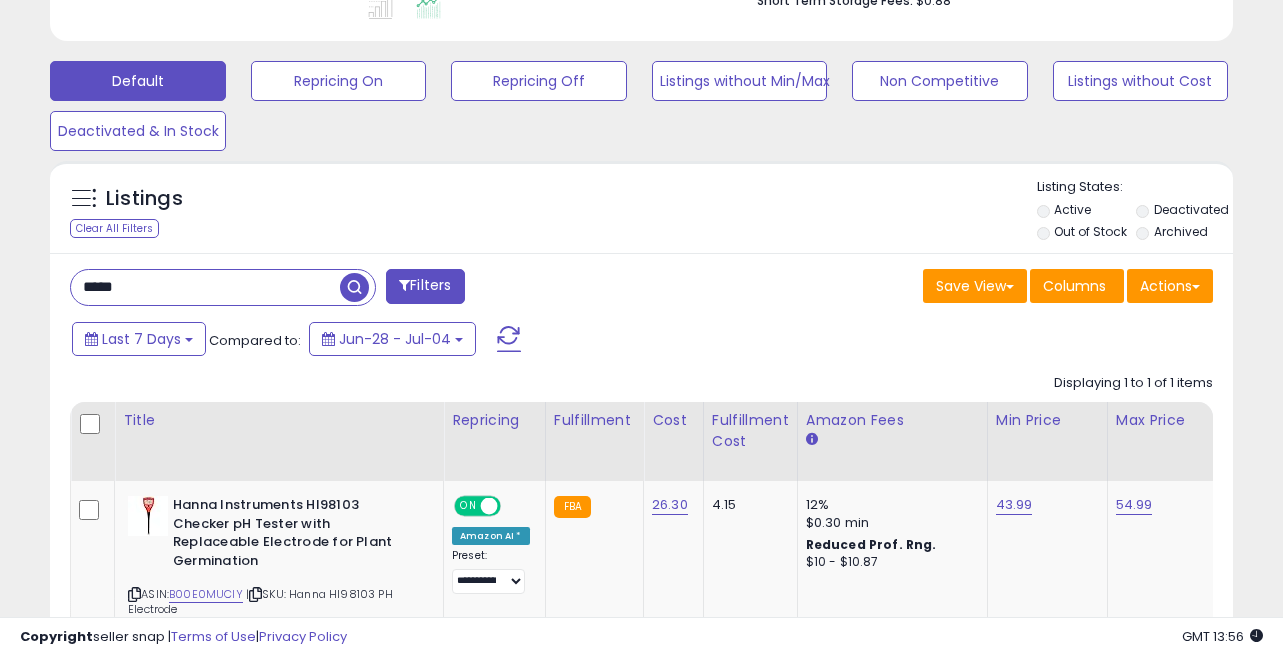 click on "*****" at bounding box center [205, 287] 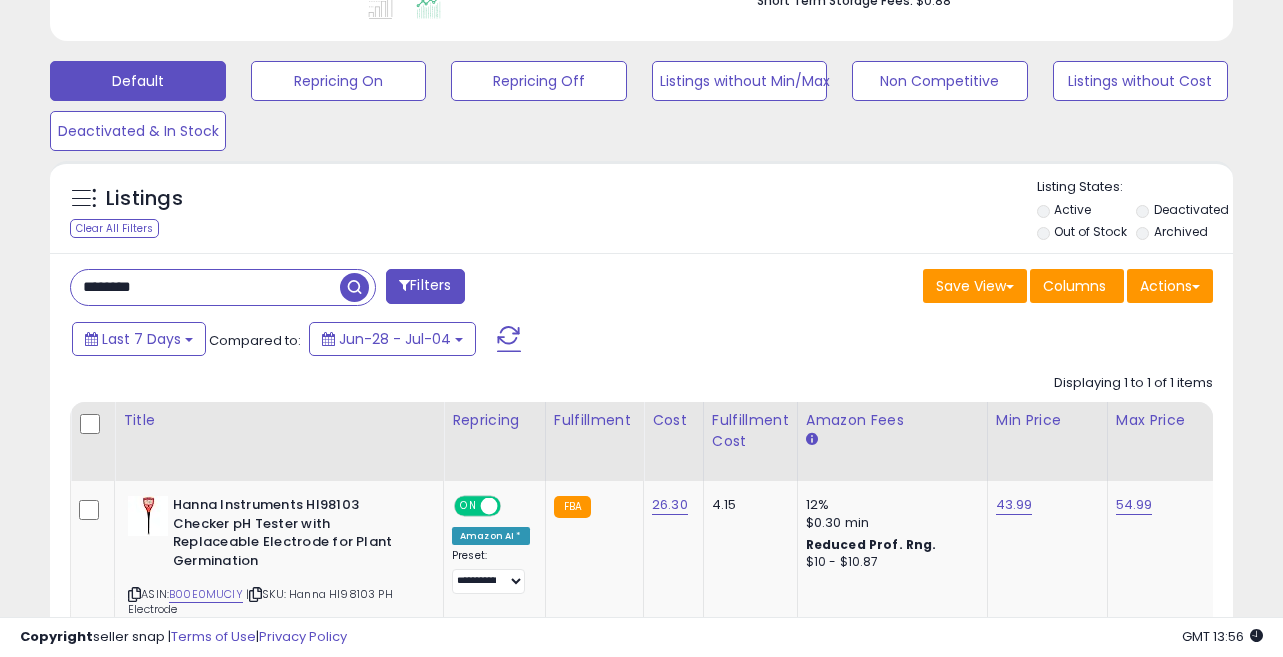 type on "********" 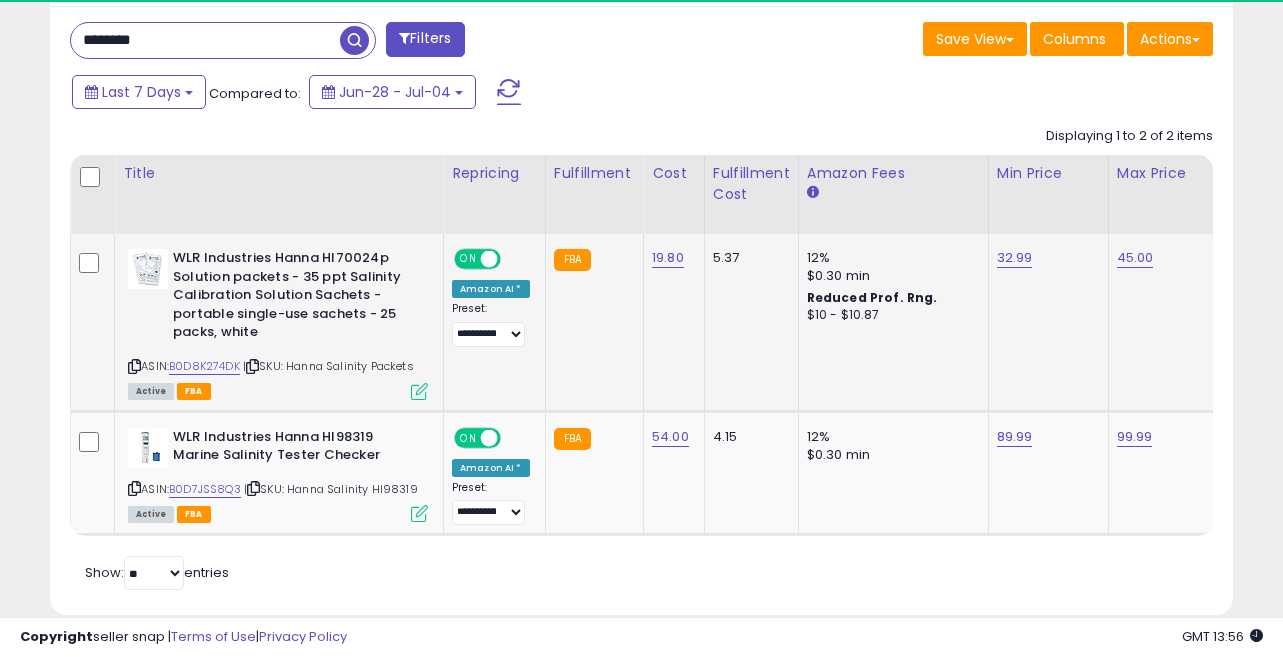 scroll, scrollTop: 850, scrollLeft: 0, axis: vertical 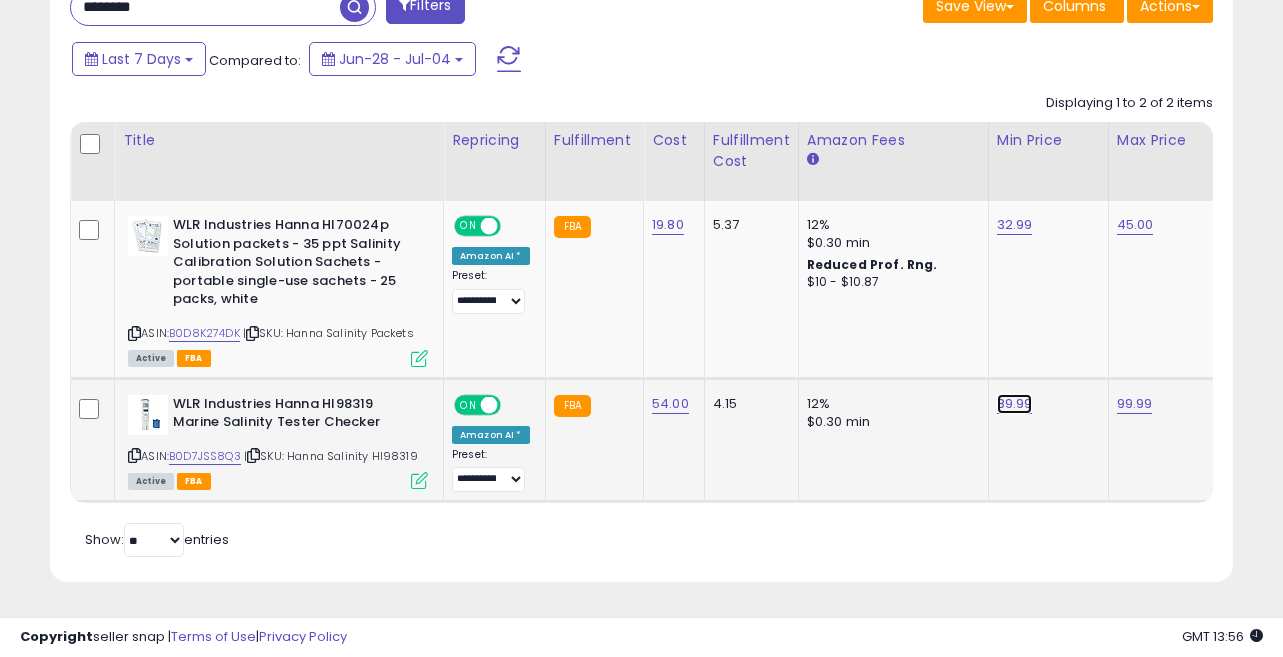 click on "89.99" at bounding box center (1015, 225) 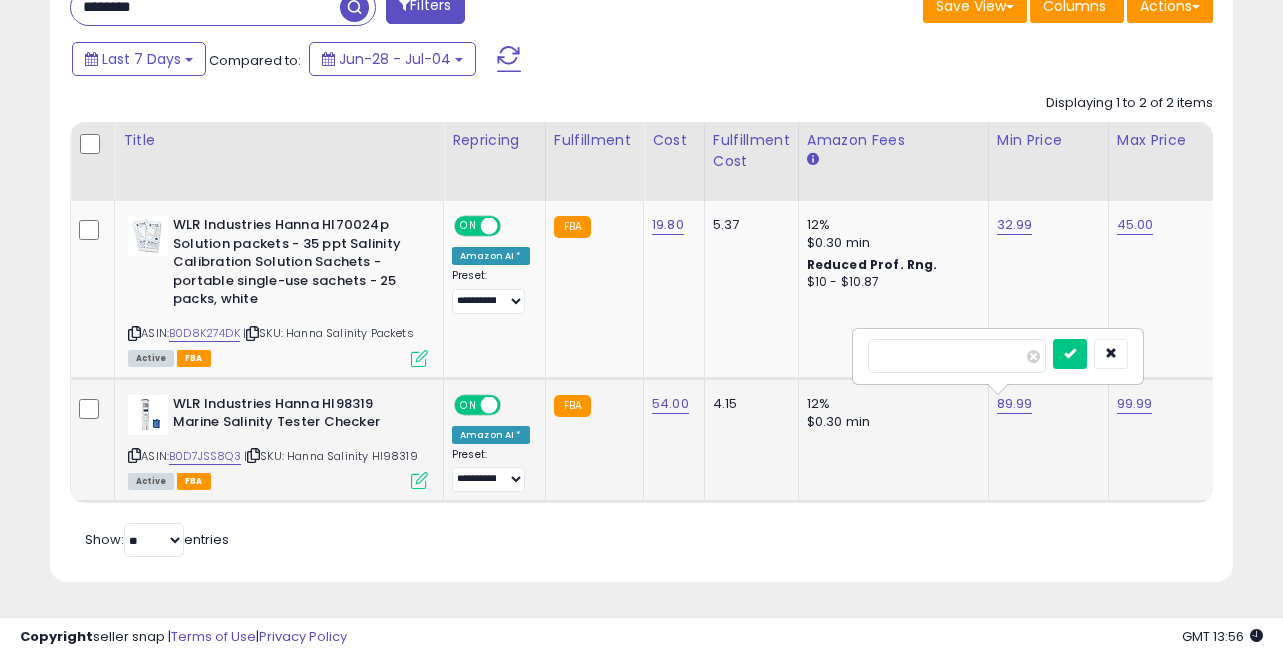 click on "*****" at bounding box center (957, 356) 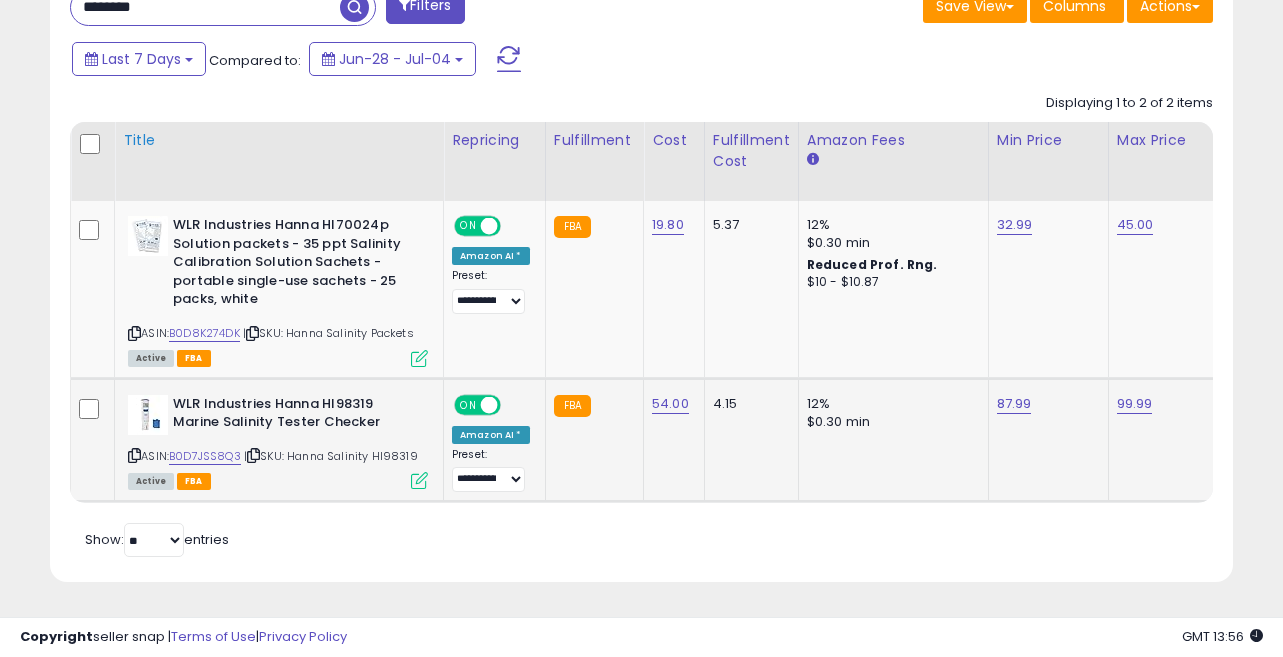 scroll, scrollTop: 778, scrollLeft: 0, axis: vertical 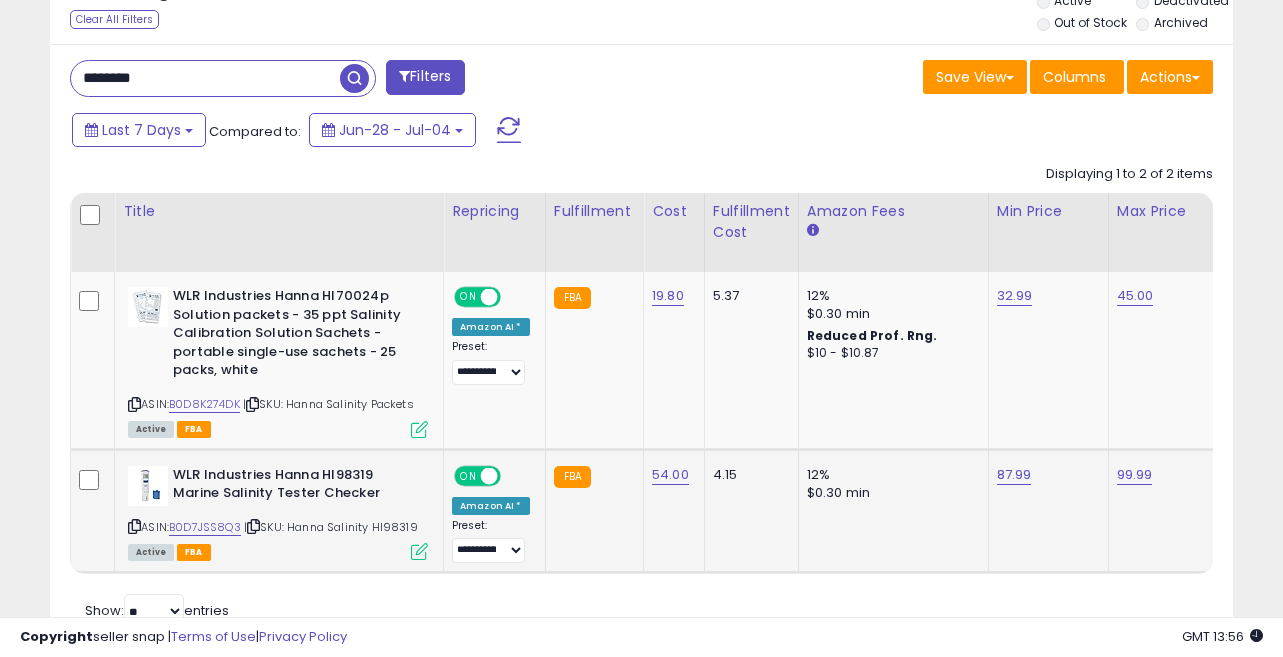 click on "********" at bounding box center [205, 78] 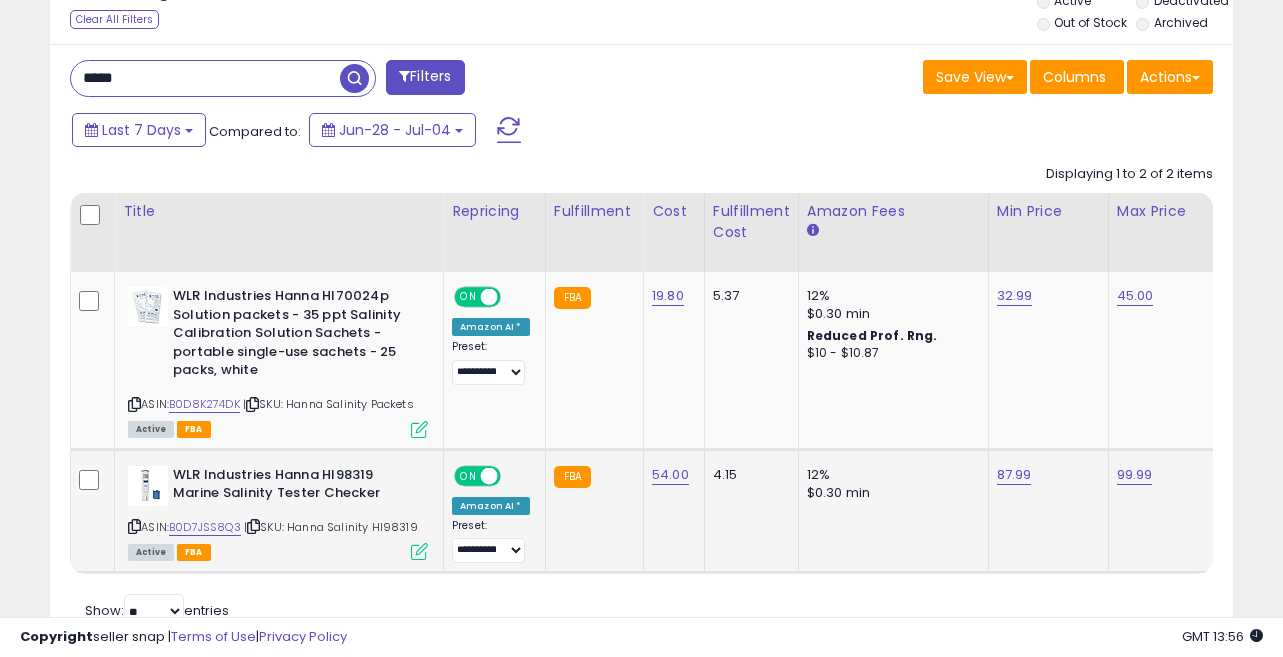 type on "*****" 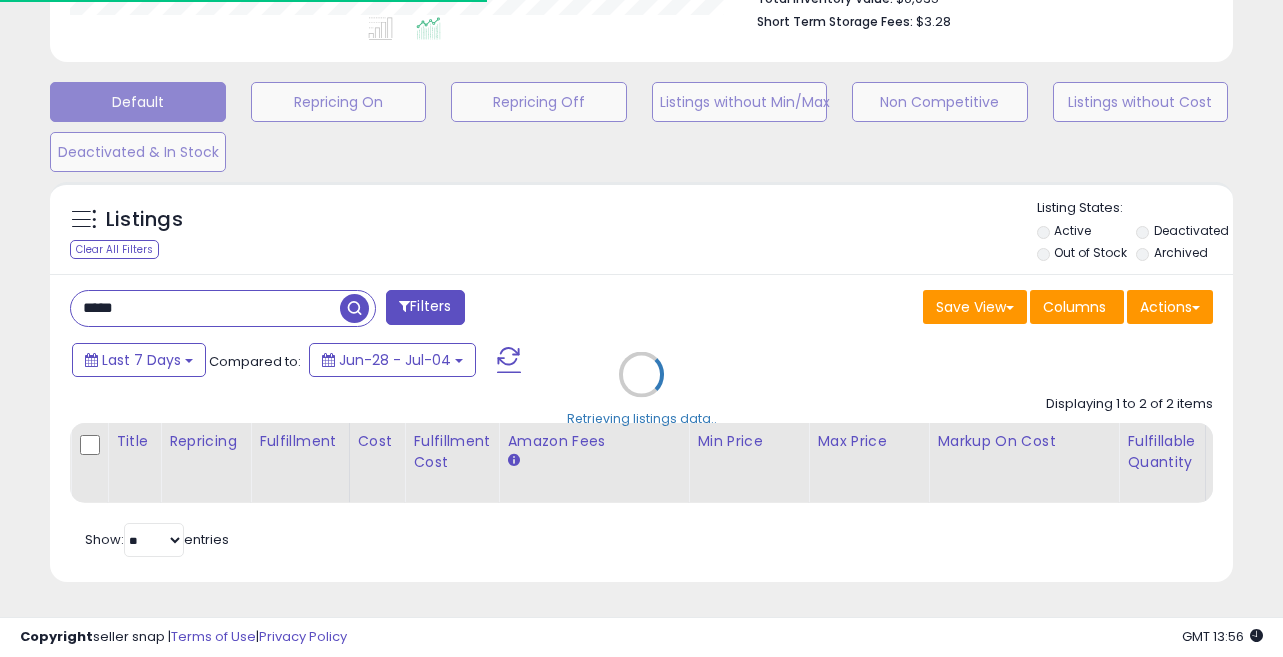 scroll, scrollTop: 703, scrollLeft: 0, axis: vertical 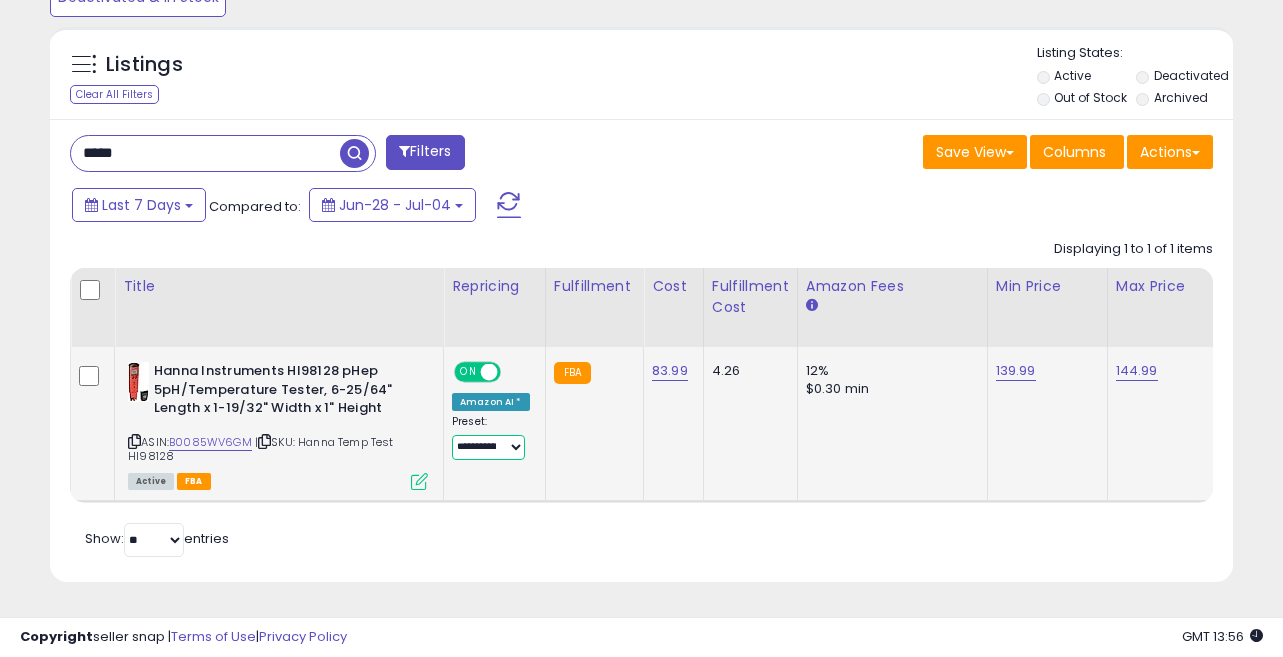 click on "**********" at bounding box center [488, 447] 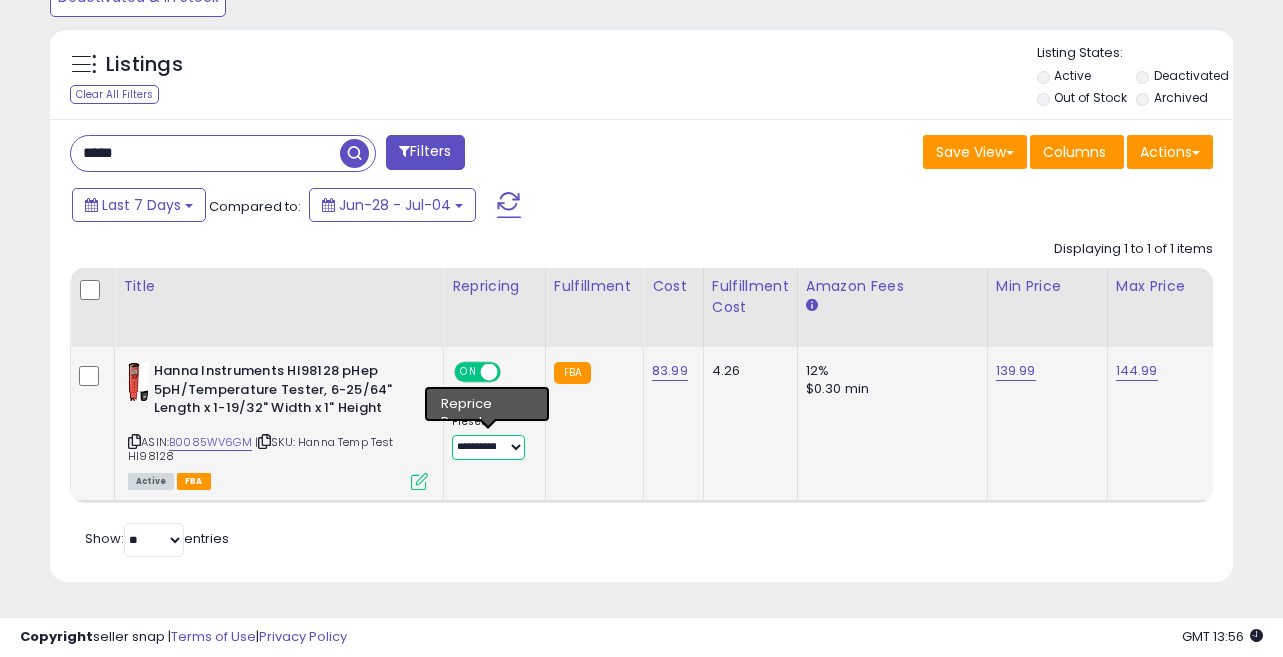 select on "**********" 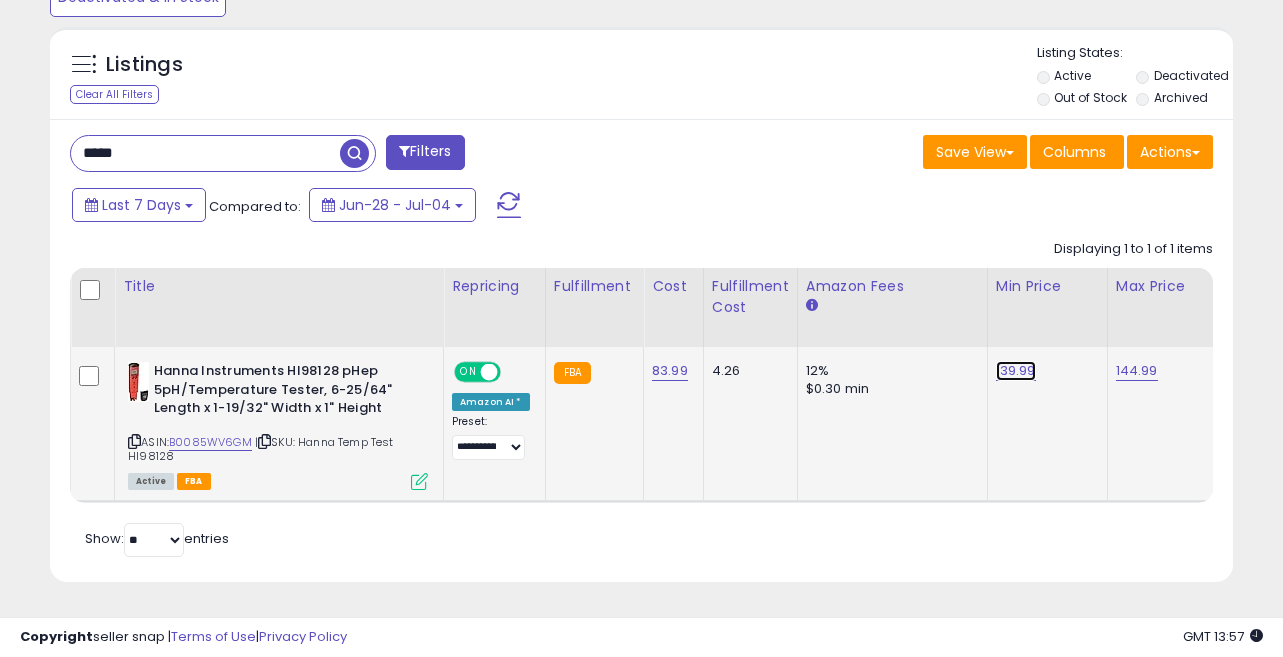 click on "139.99" at bounding box center [1016, 371] 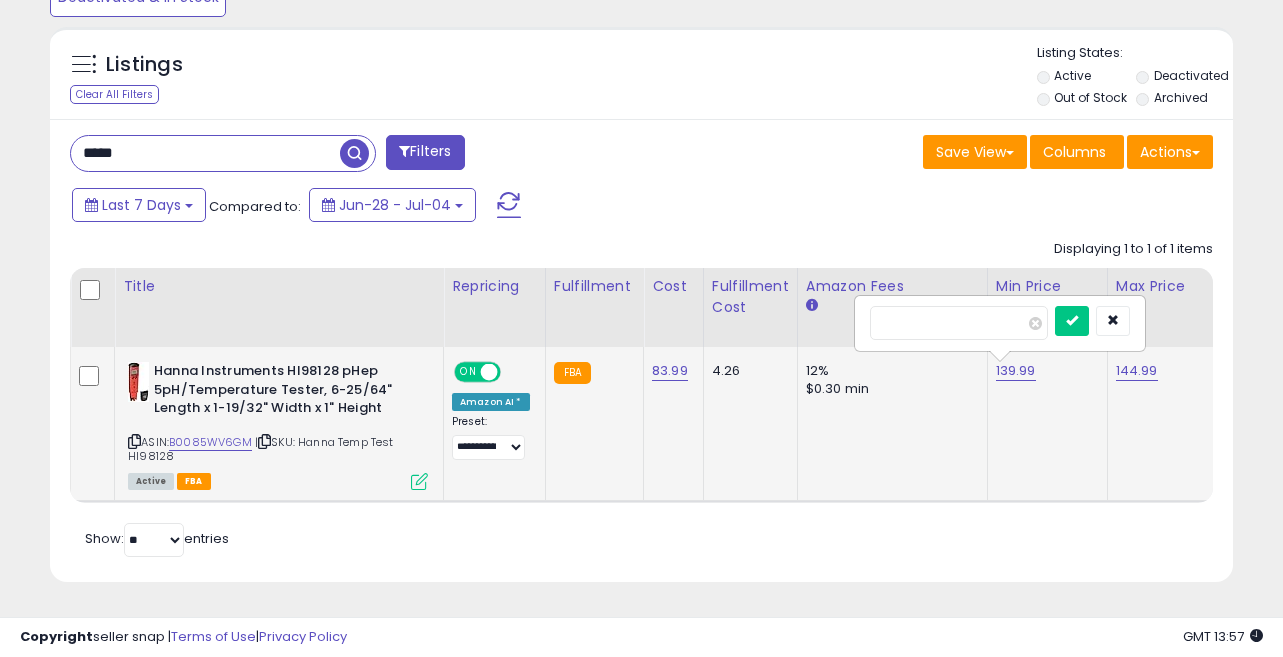 click on "******" at bounding box center (959, 323) 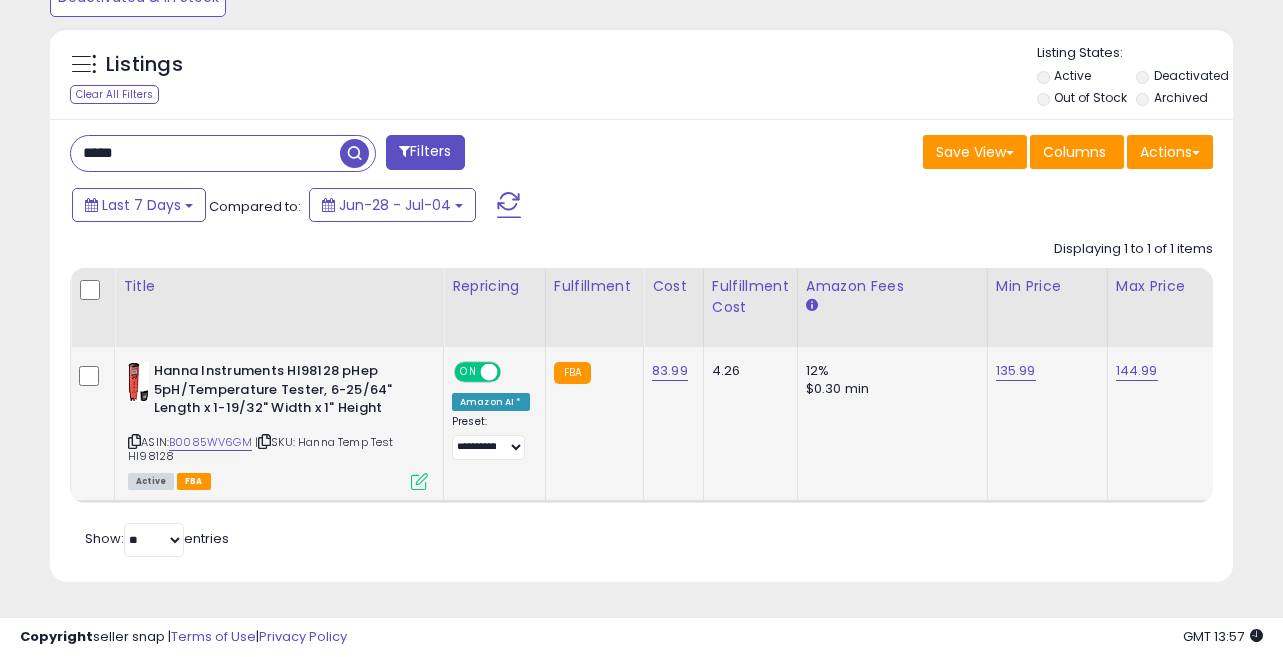 click on "*****" at bounding box center (205, 153) 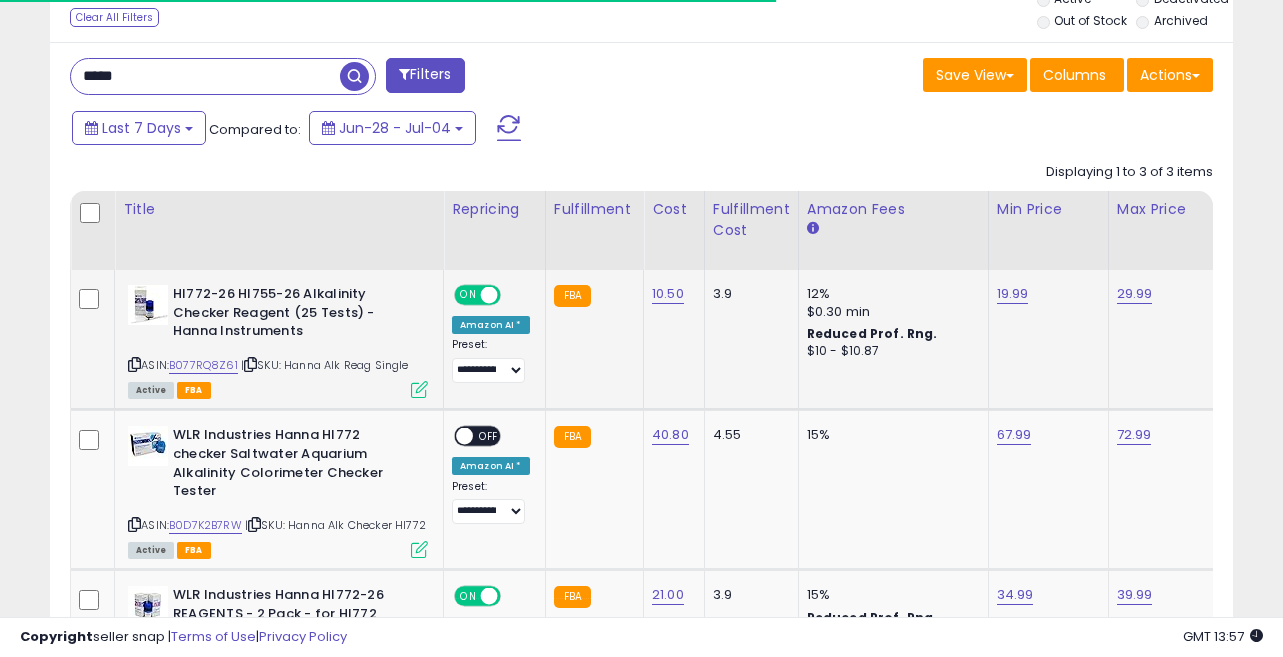 scroll, scrollTop: 809, scrollLeft: 0, axis: vertical 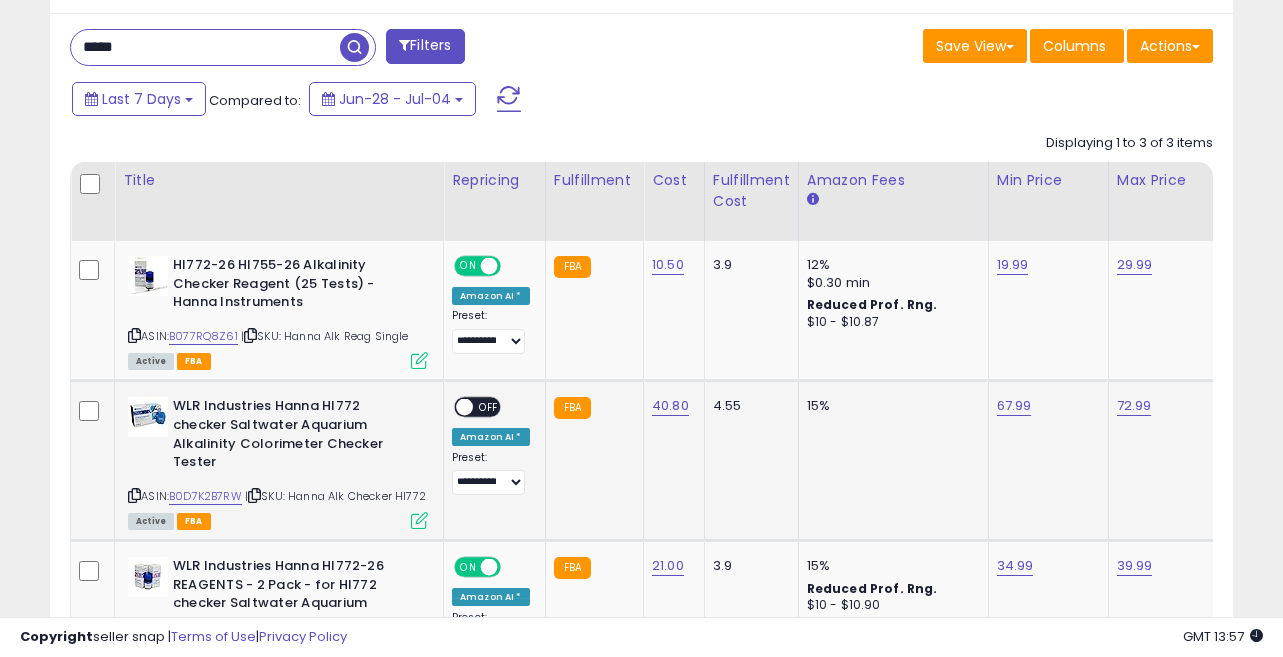click on "67.99" 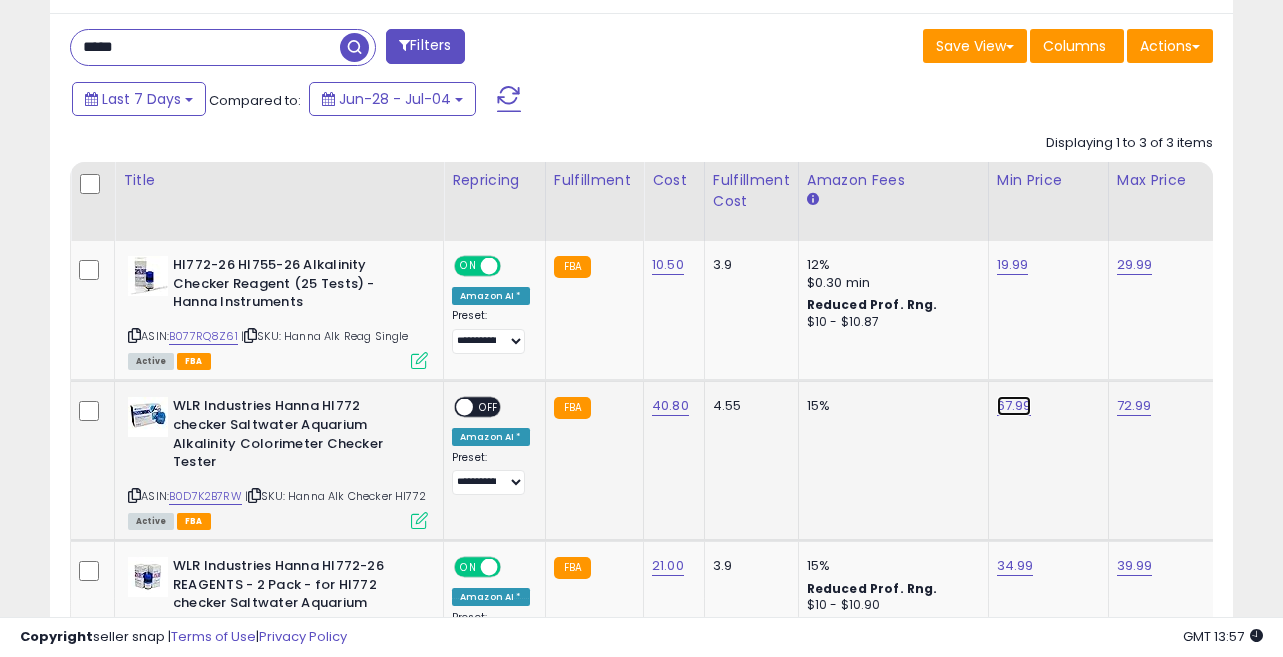 click on "67.99" at bounding box center (1013, 265) 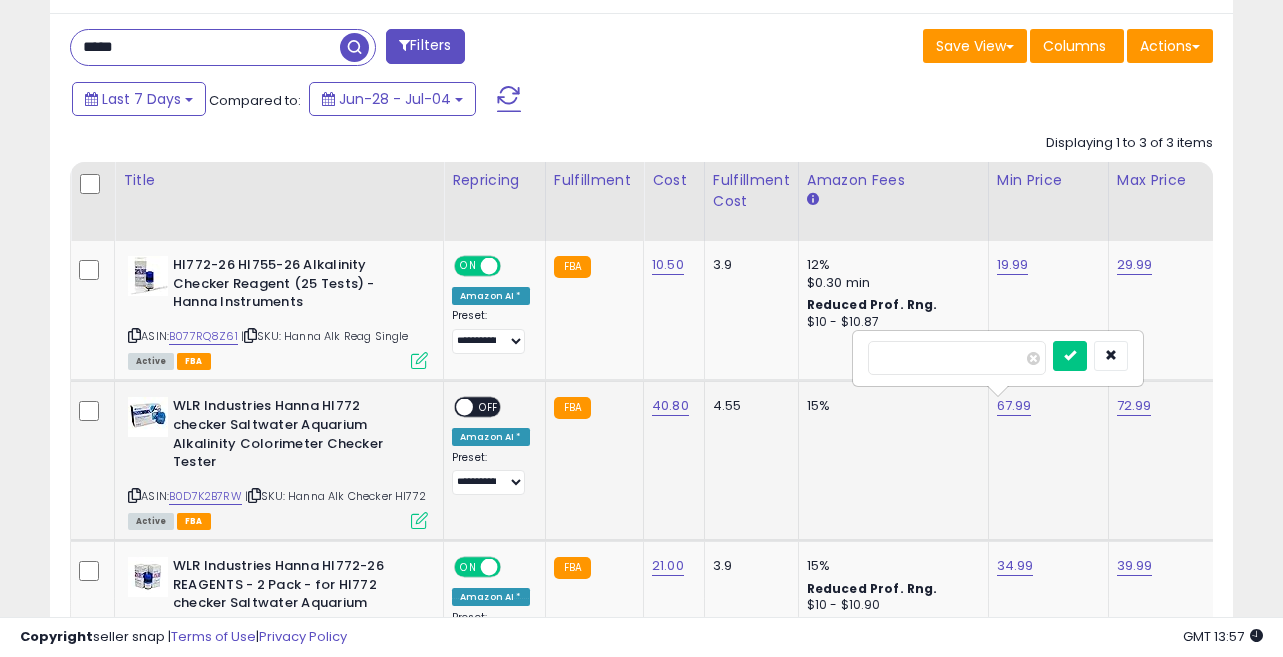 click on "*****" at bounding box center (957, 358) 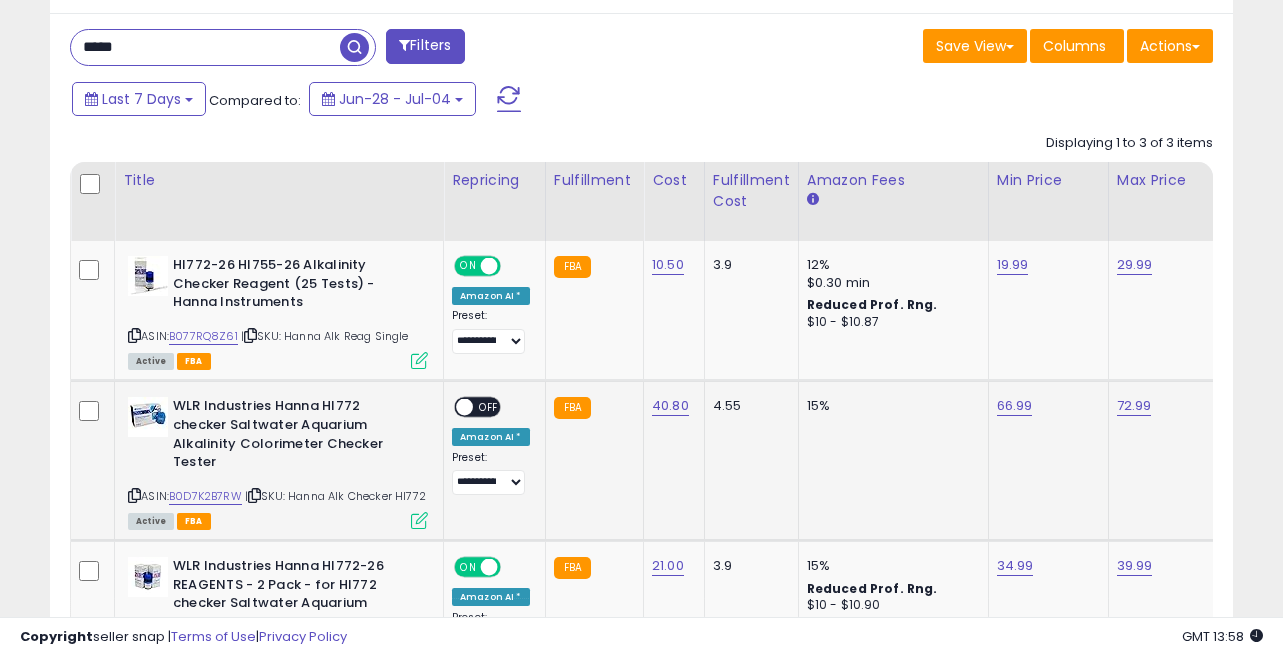 click on "*****" at bounding box center [205, 47] 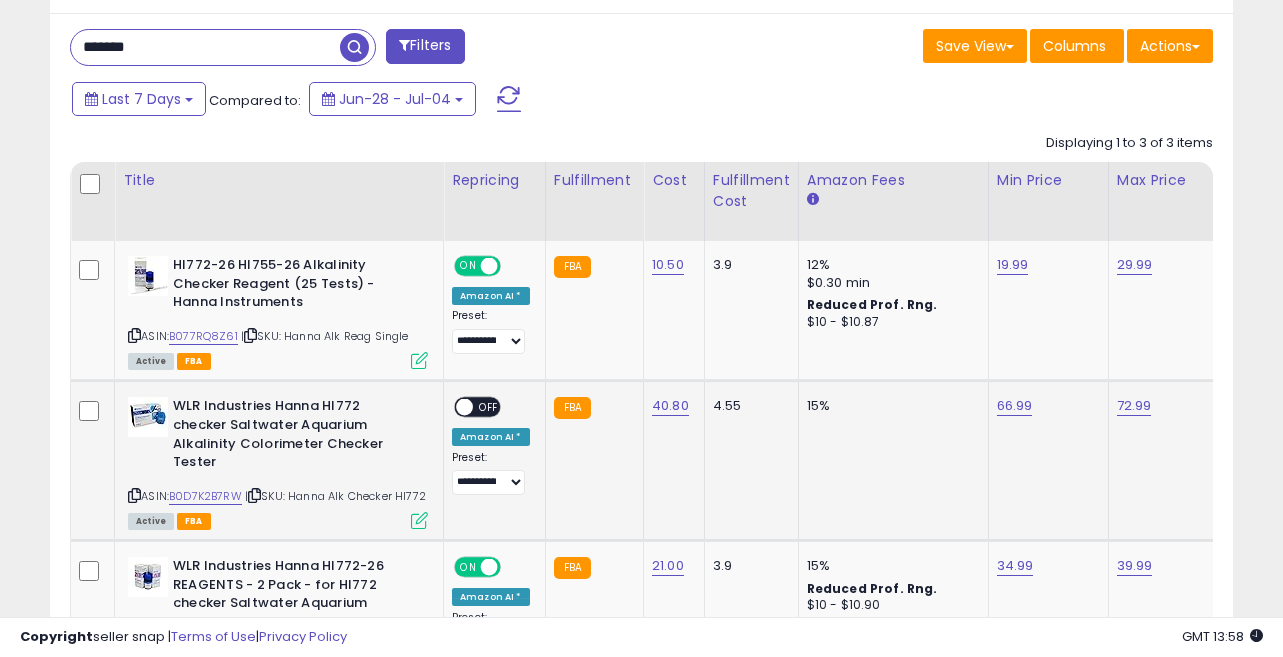 type on "*******" 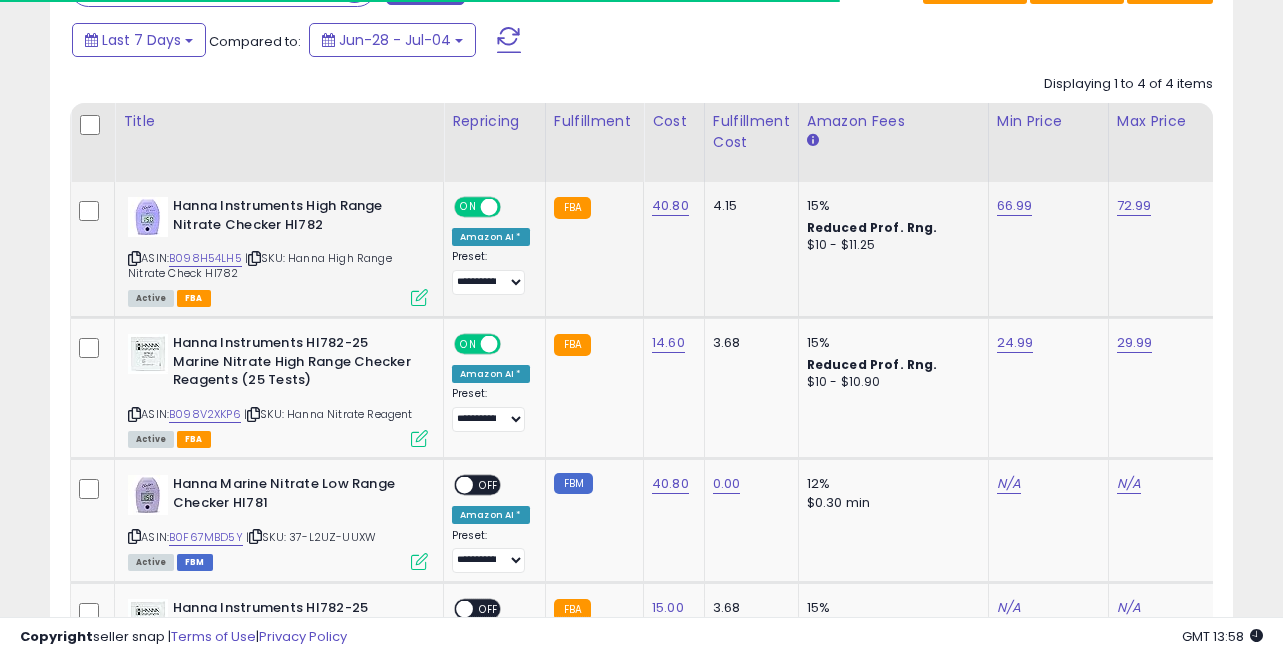scroll, scrollTop: 890, scrollLeft: 0, axis: vertical 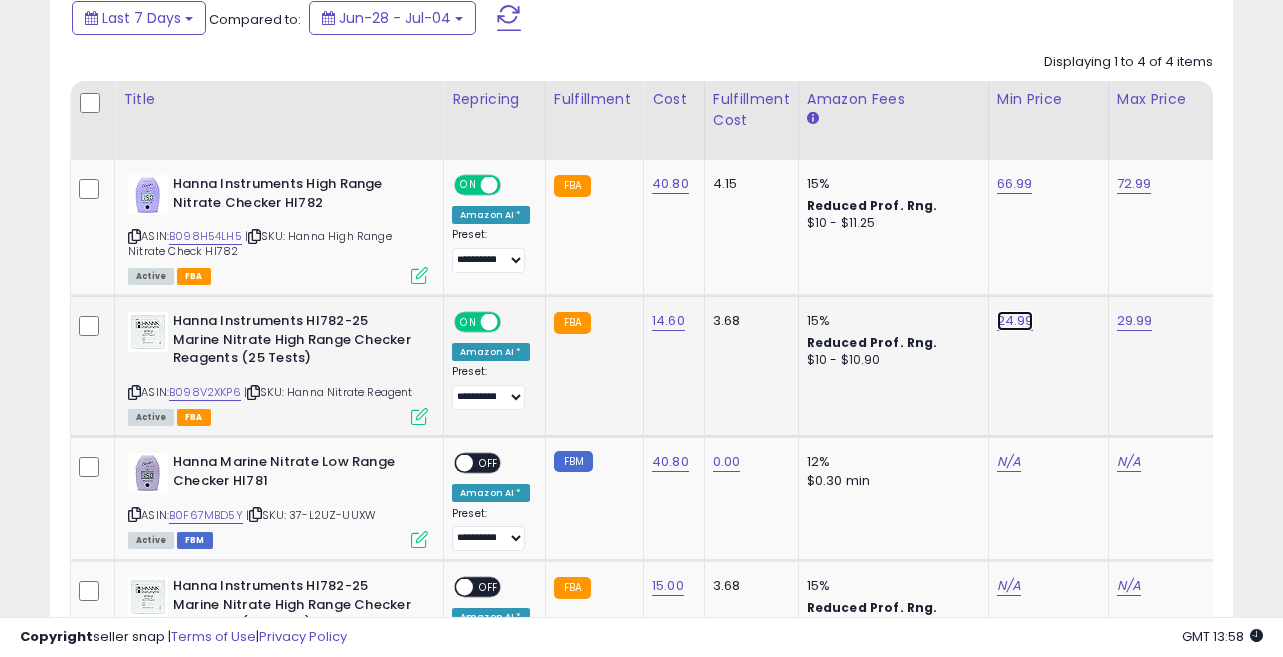 click on "24.99" at bounding box center (1015, 184) 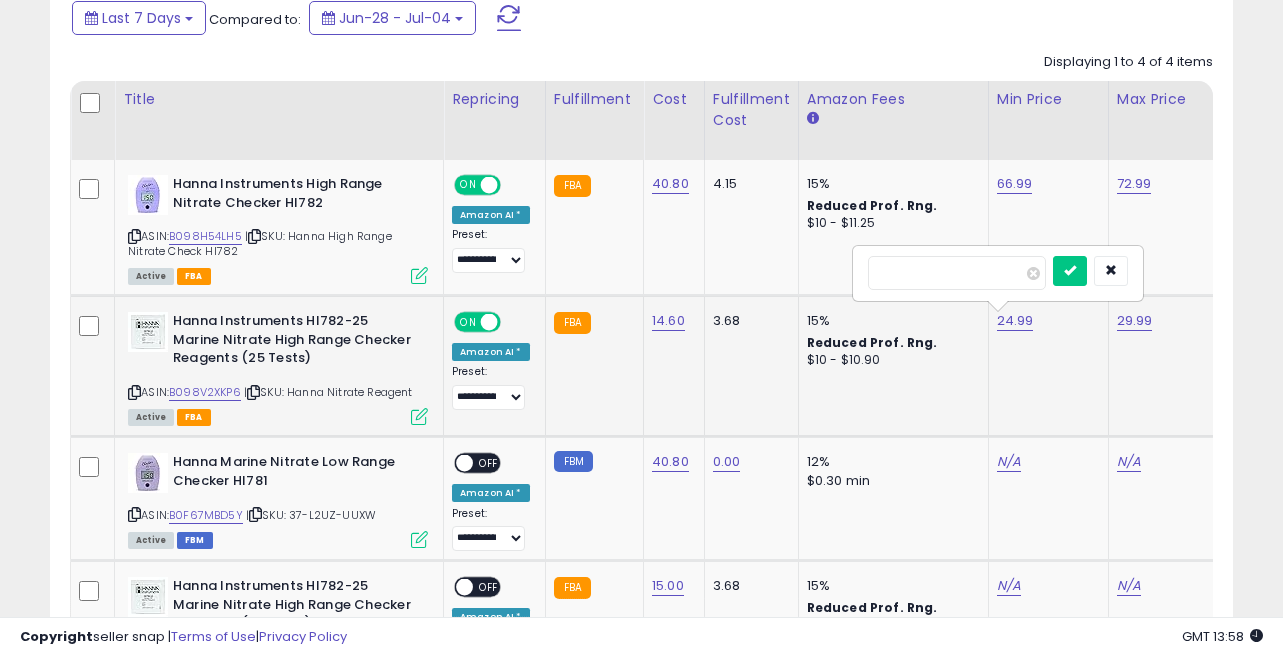 click on "*****" at bounding box center (957, 273) 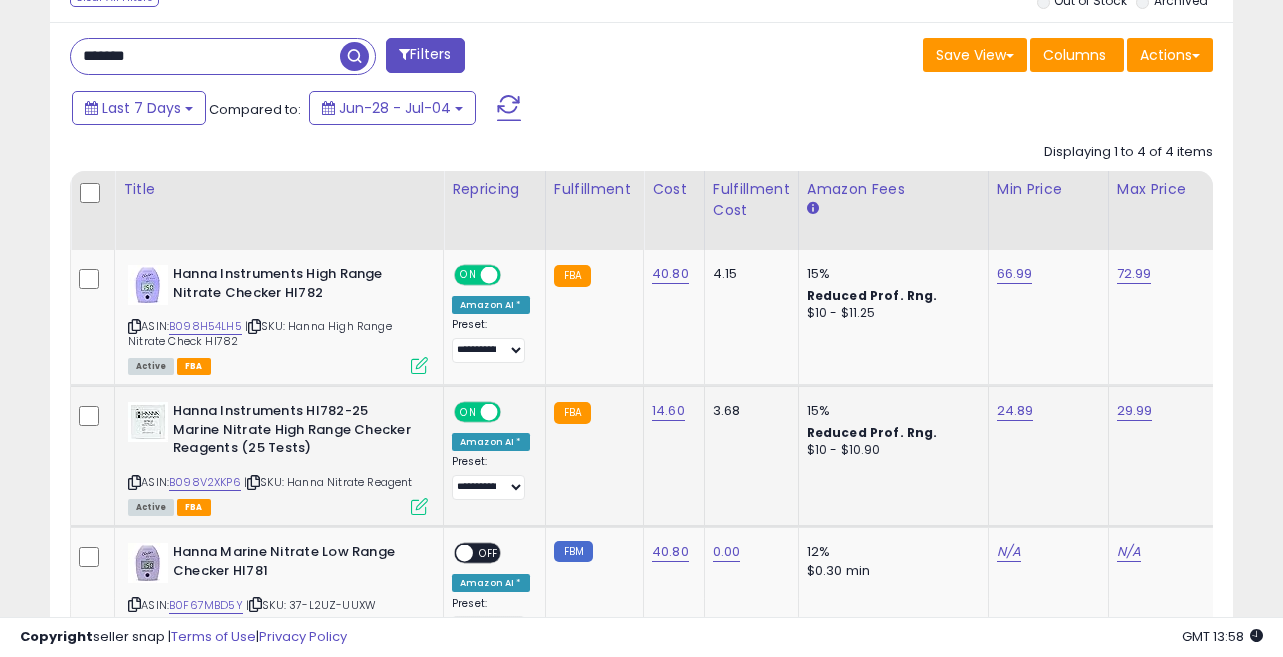scroll, scrollTop: 761, scrollLeft: 0, axis: vertical 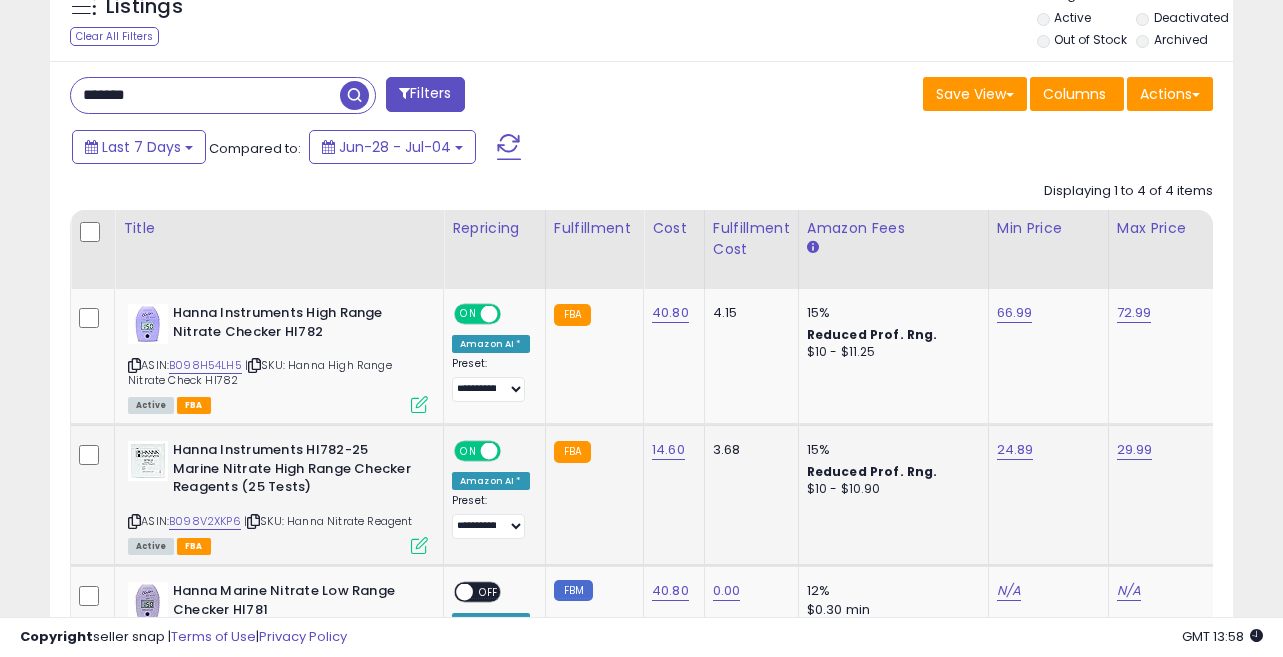 click on "*******" at bounding box center [205, 95] 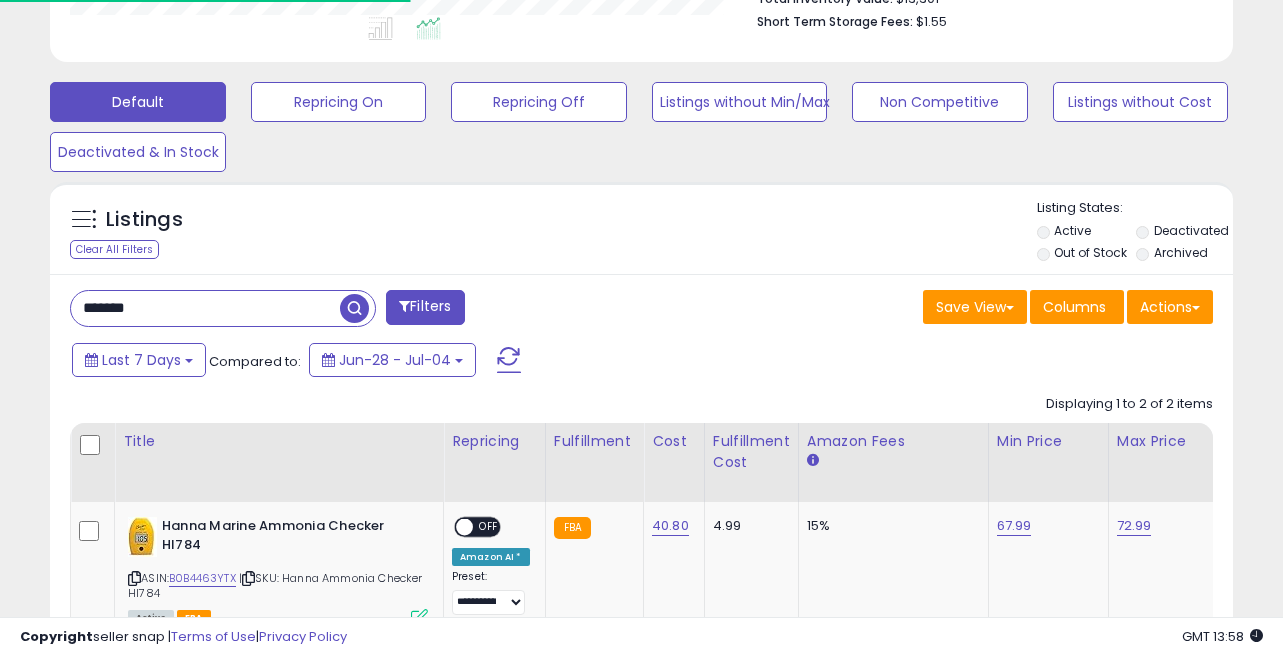 scroll, scrollTop: 761, scrollLeft: 0, axis: vertical 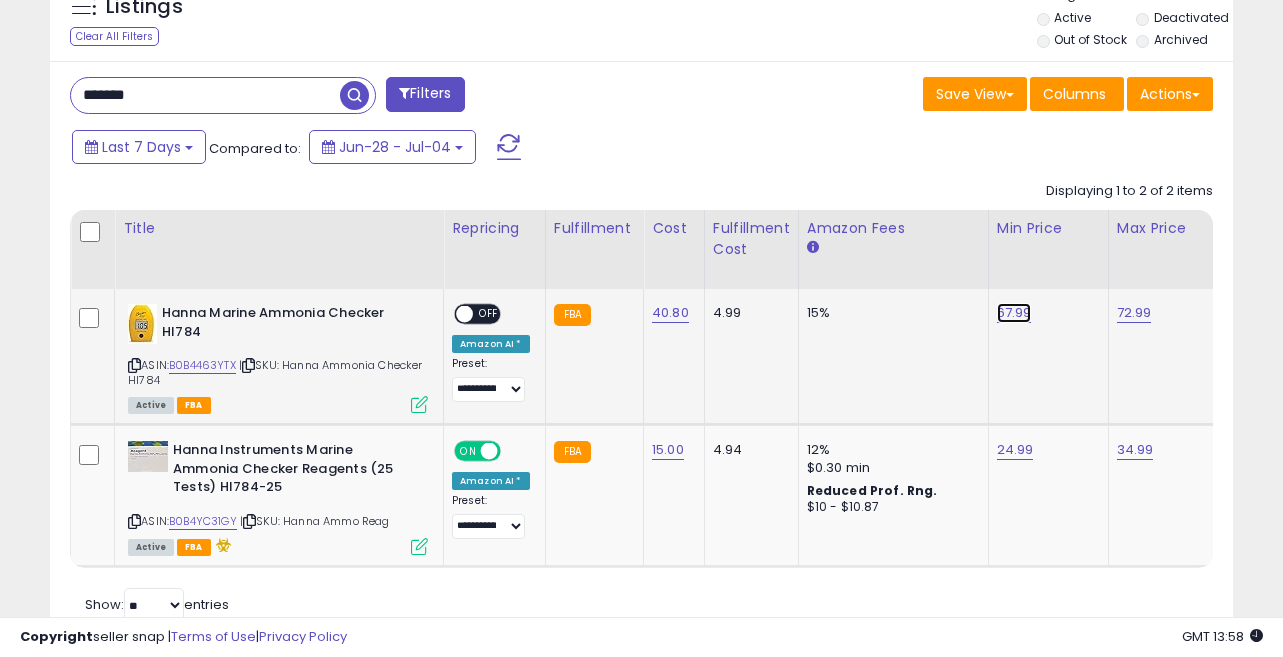 click on "67.99" at bounding box center [1014, 313] 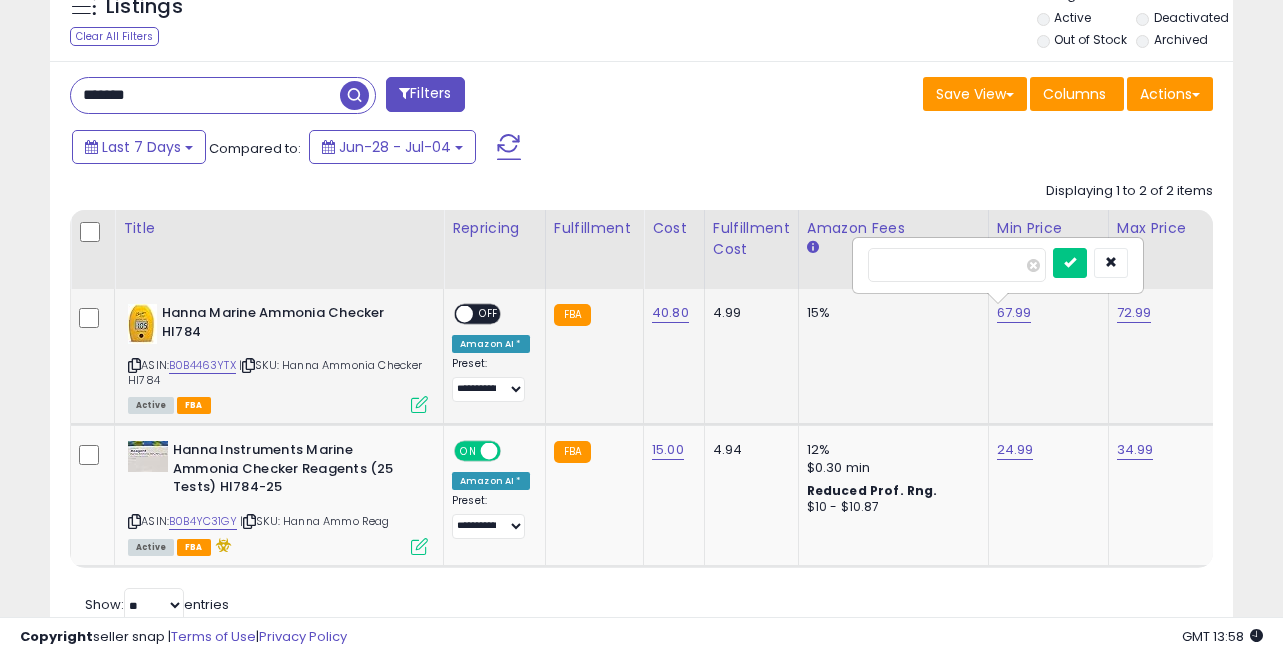 click on "*****" at bounding box center [957, 265] 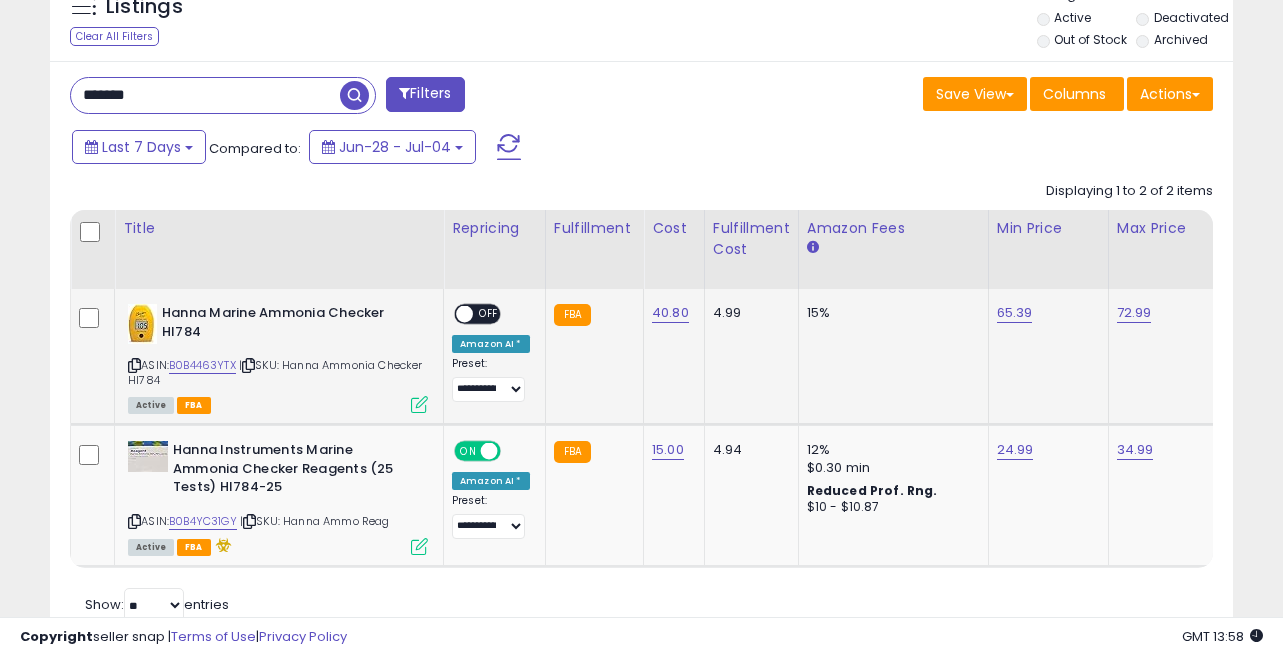 click on "OFF" at bounding box center (489, 314) 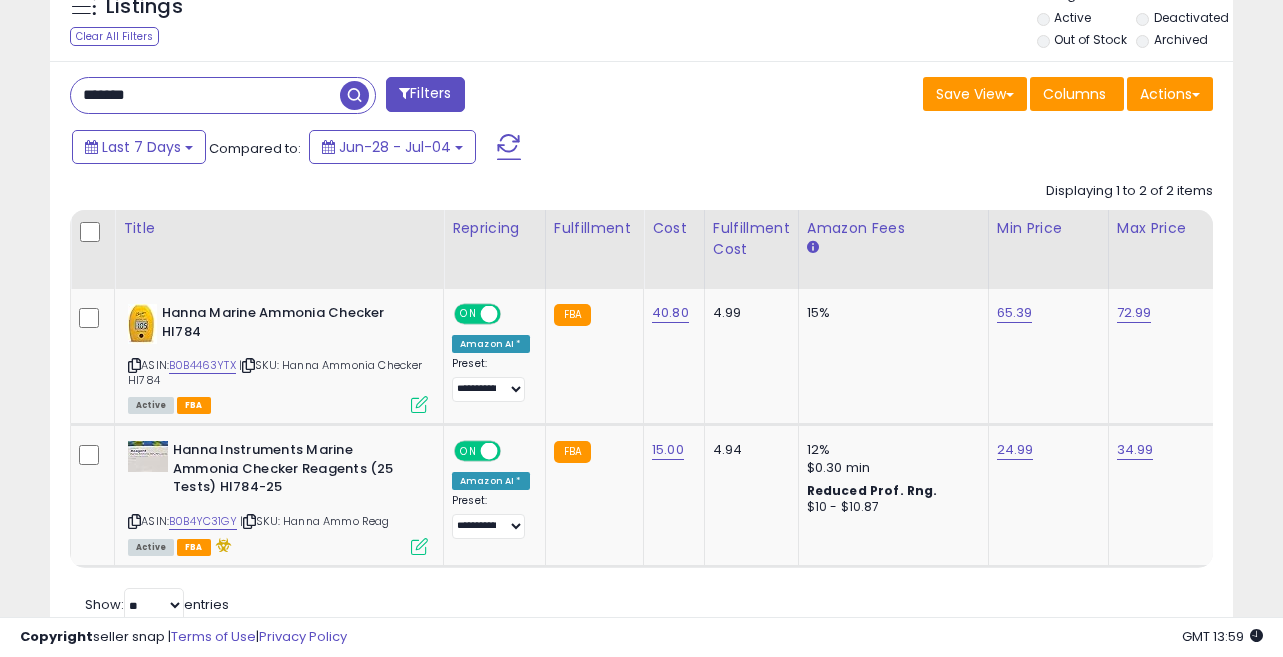 click on "*******" at bounding box center (205, 95) 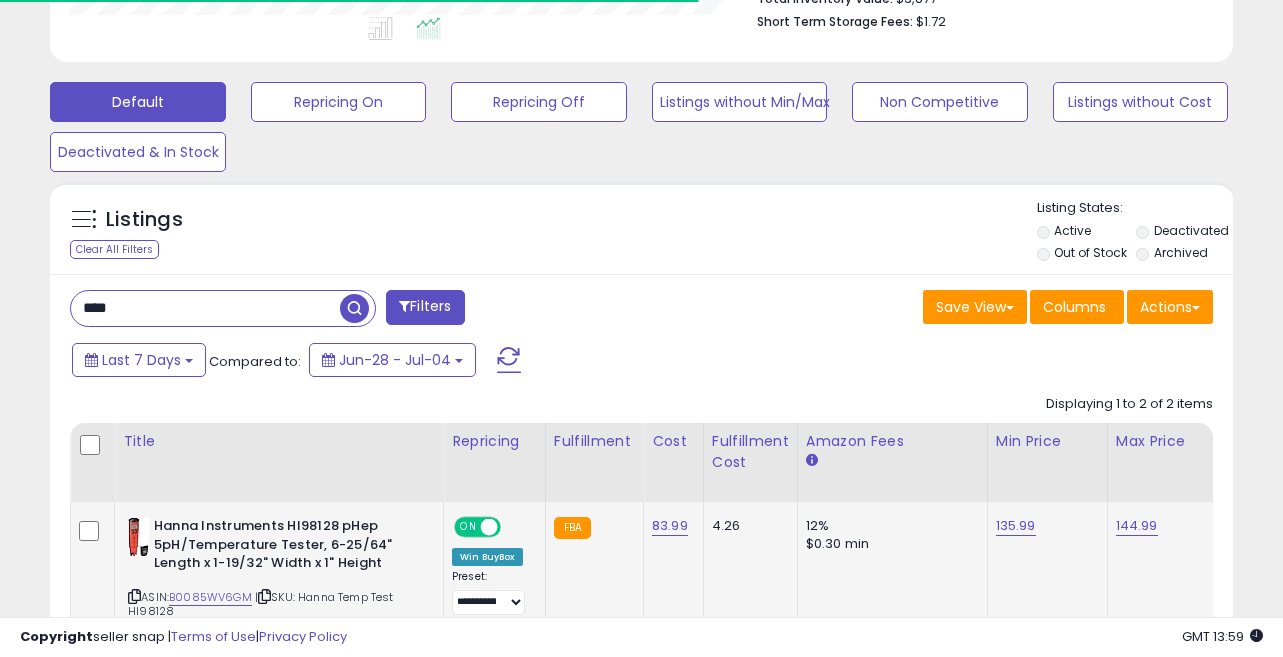 scroll, scrollTop: 761, scrollLeft: 0, axis: vertical 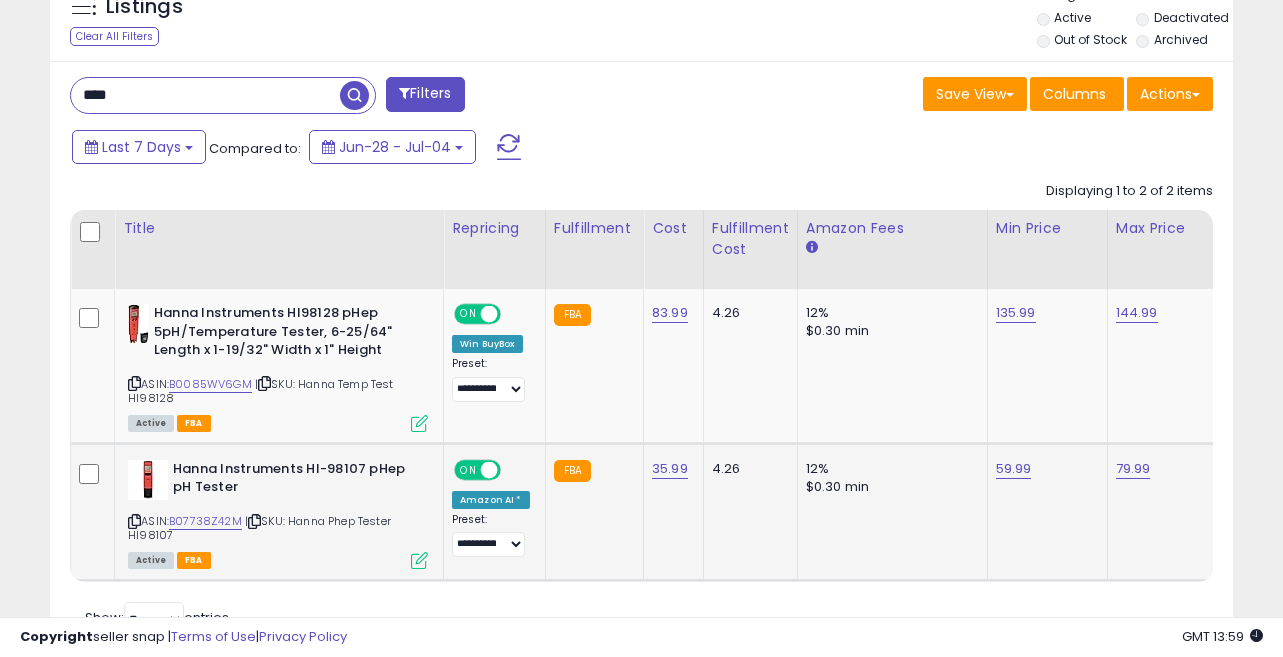click at bounding box center [489, 469] 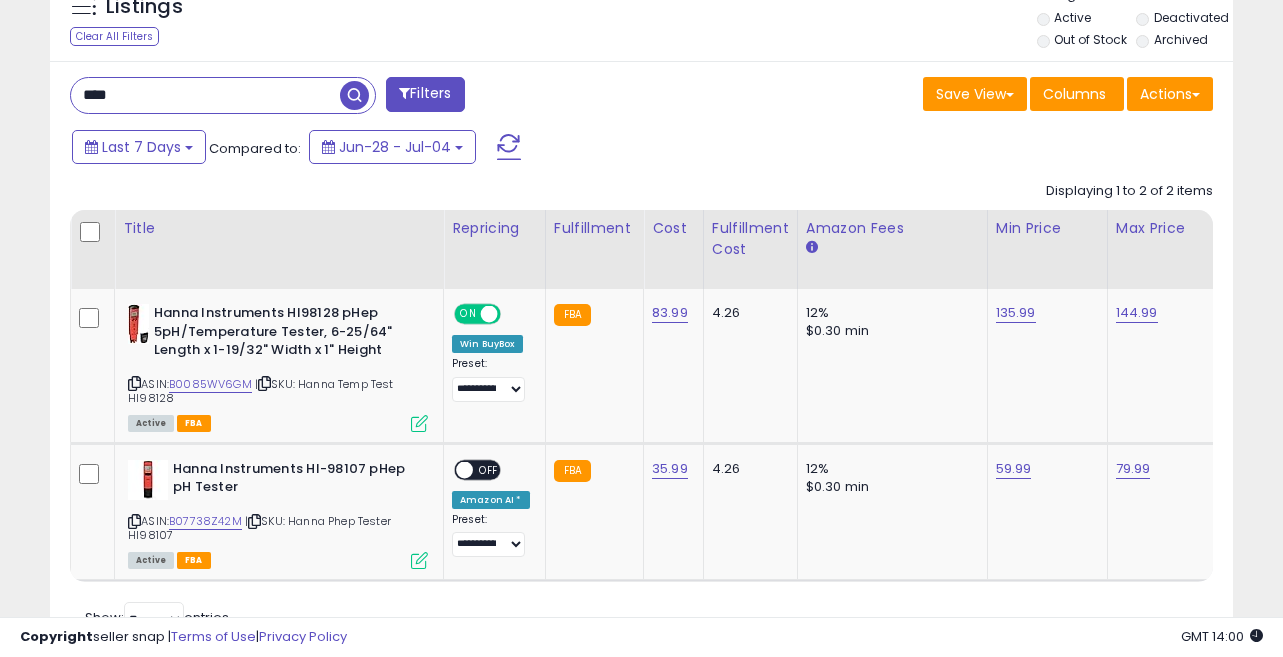 click on "****" at bounding box center [205, 95] 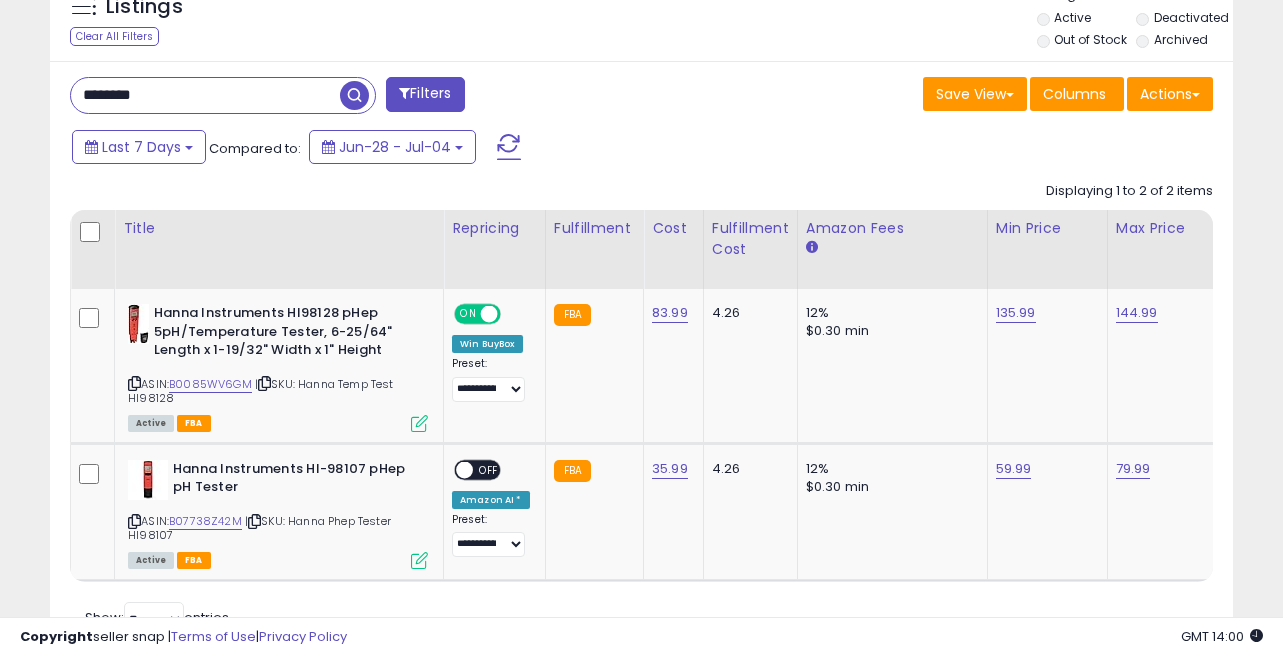 type on "********" 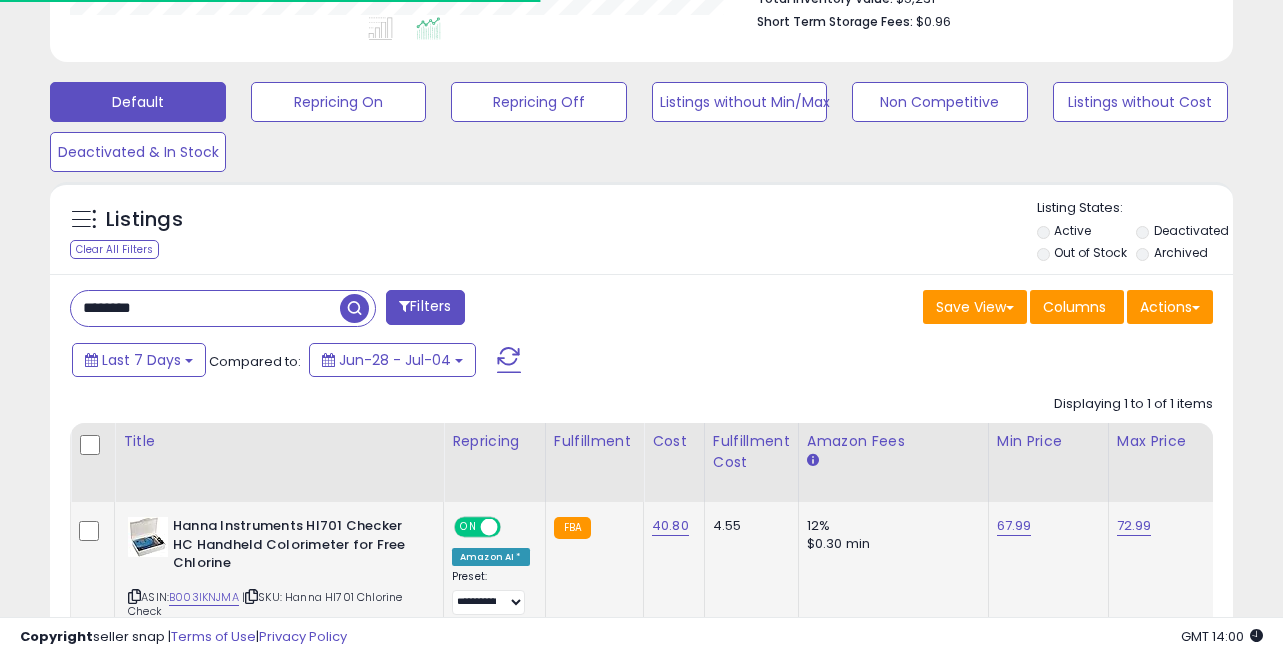 scroll, scrollTop: 703, scrollLeft: 0, axis: vertical 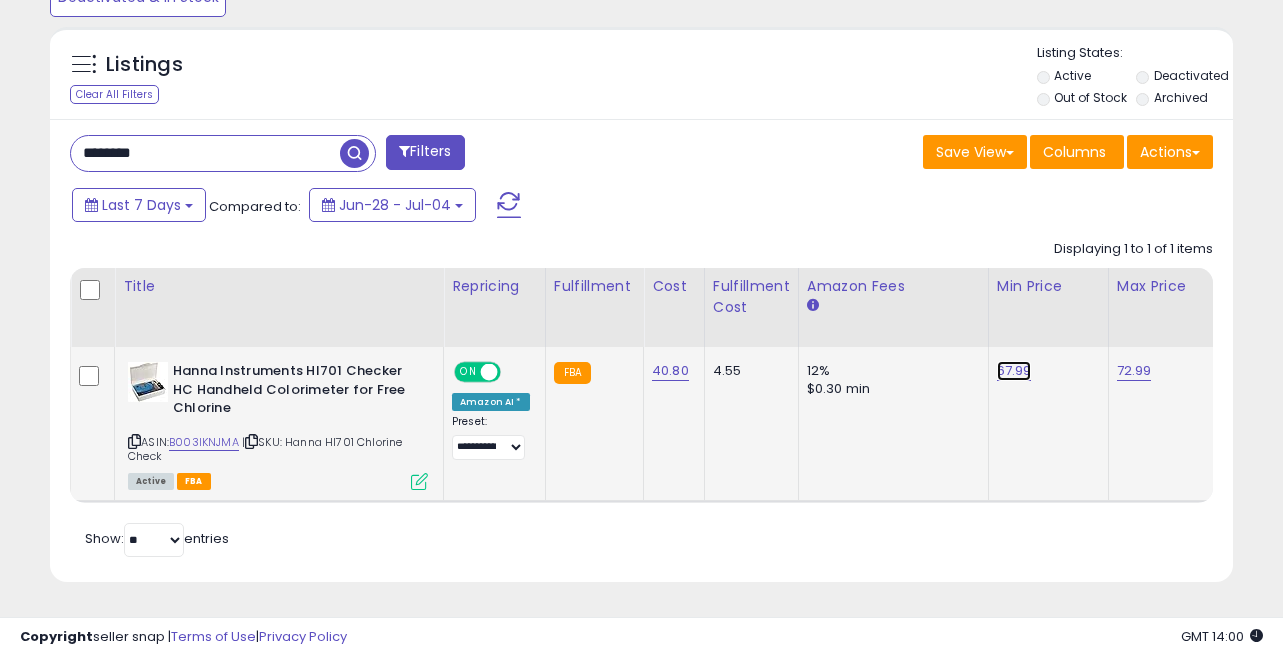 click on "67.99" at bounding box center [1014, 371] 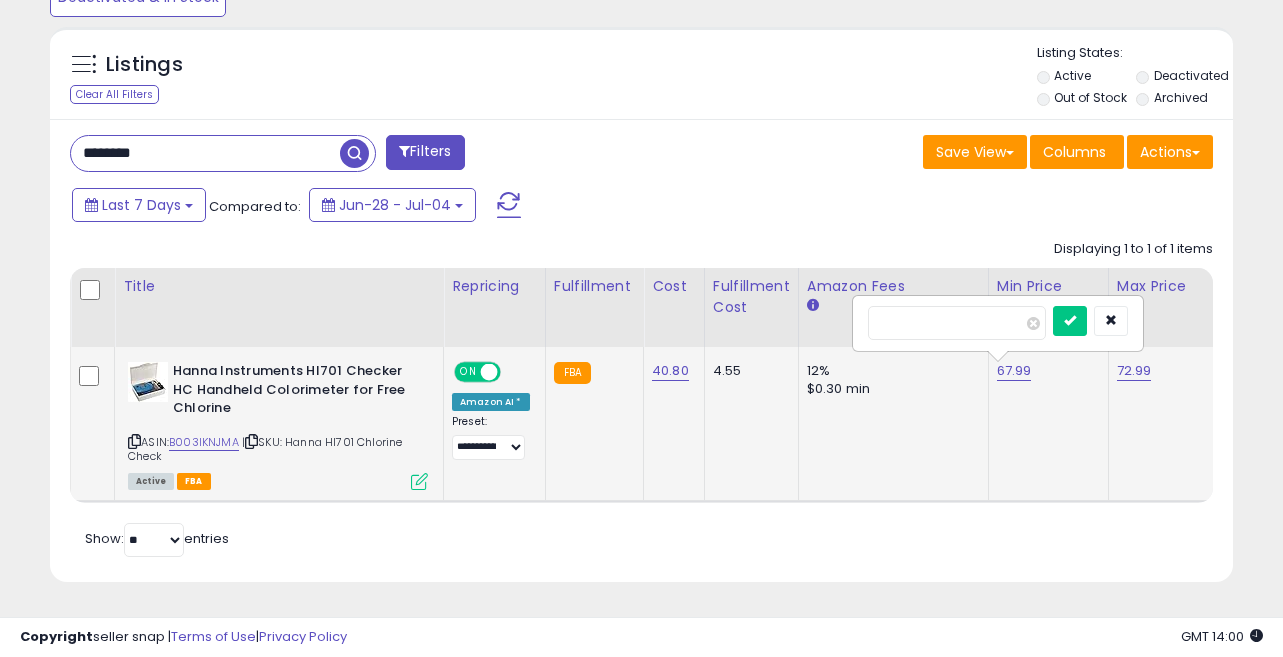 click on "*****" at bounding box center (957, 323) 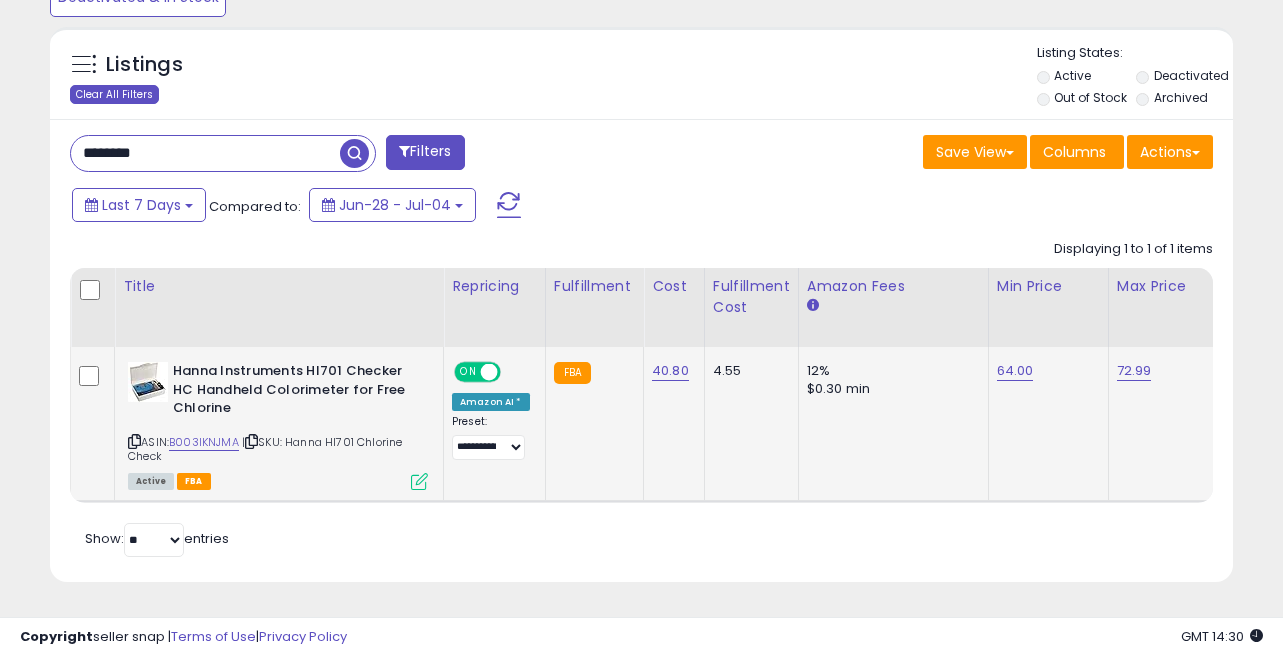 scroll, scrollTop: 0, scrollLeft: 0, axis: both 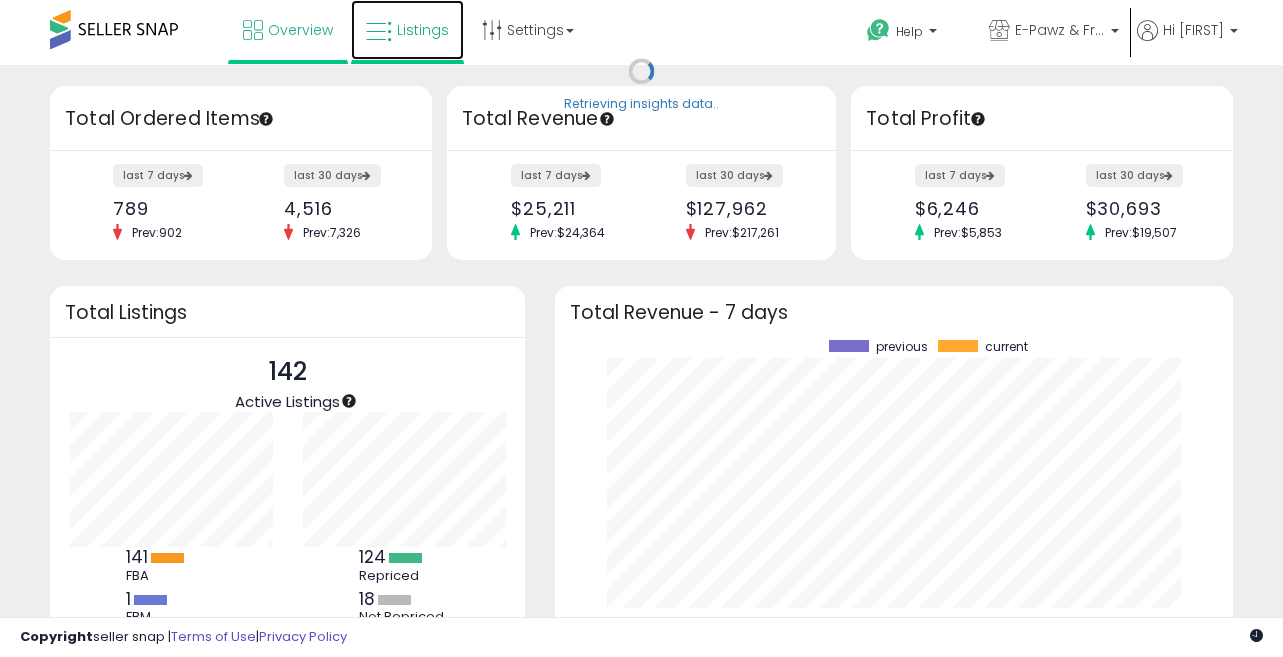 click on "Listings" at bounding box center [423, 30] 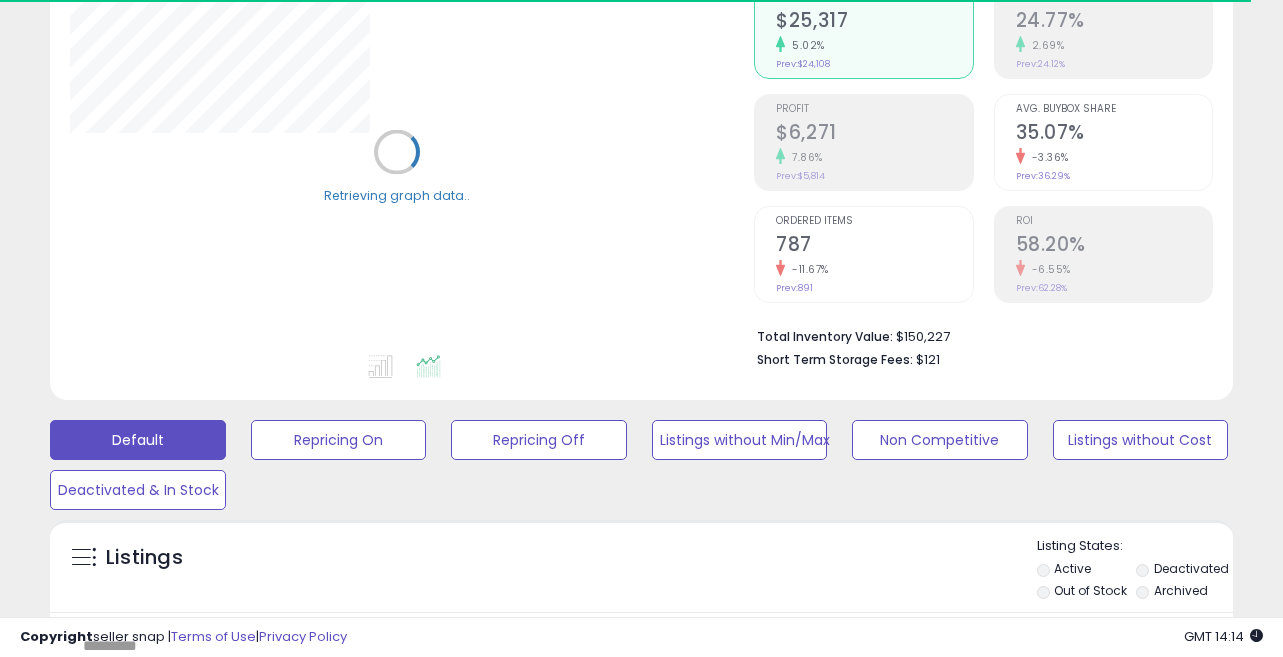 scroll, scrollTop: 255, scrollLeft: 0, axis: vertical 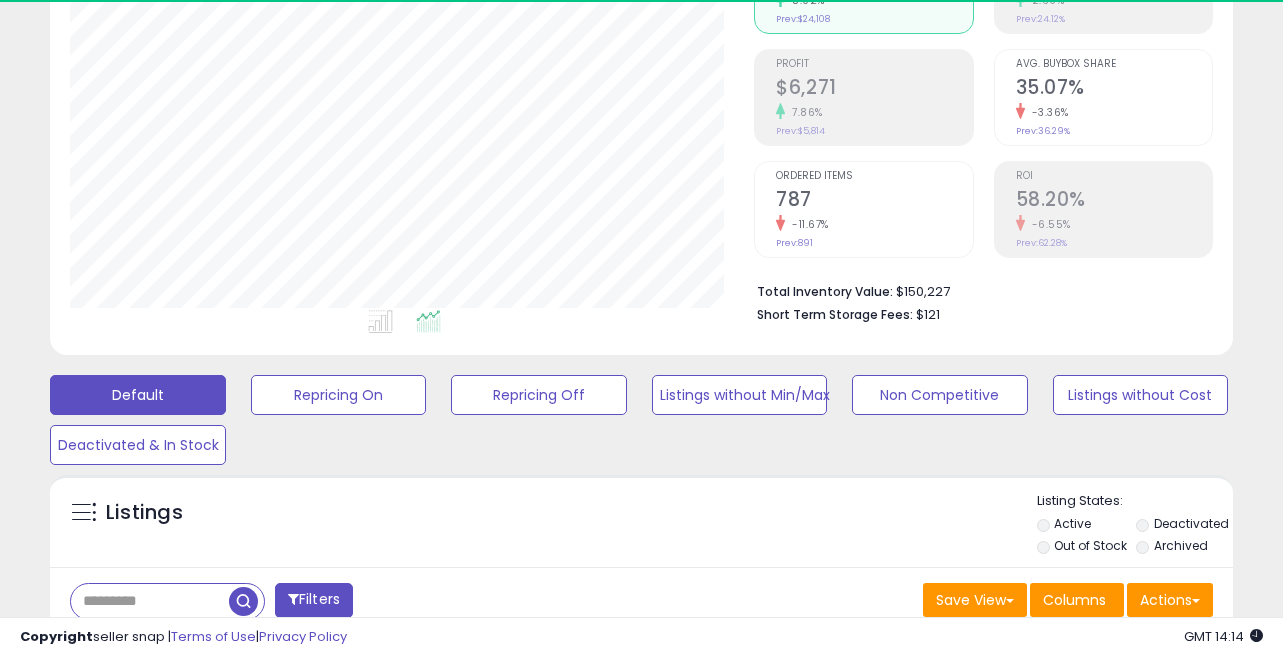 click at bounding box center (150, 601) 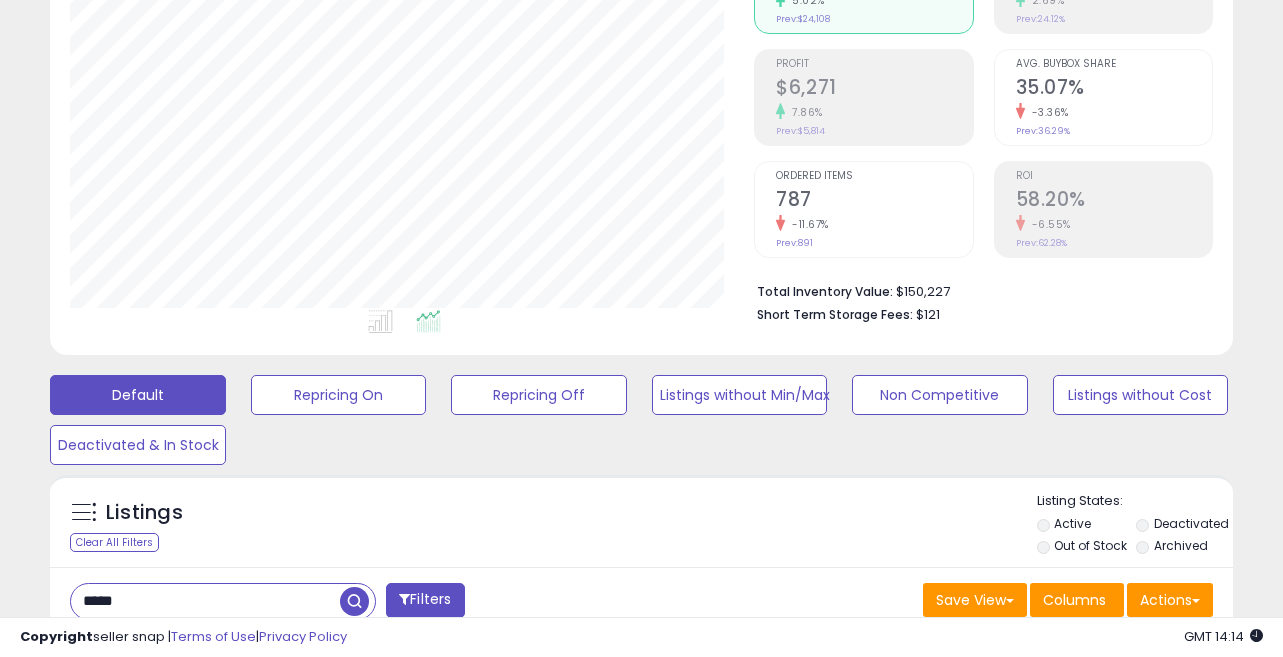 type on "*****" 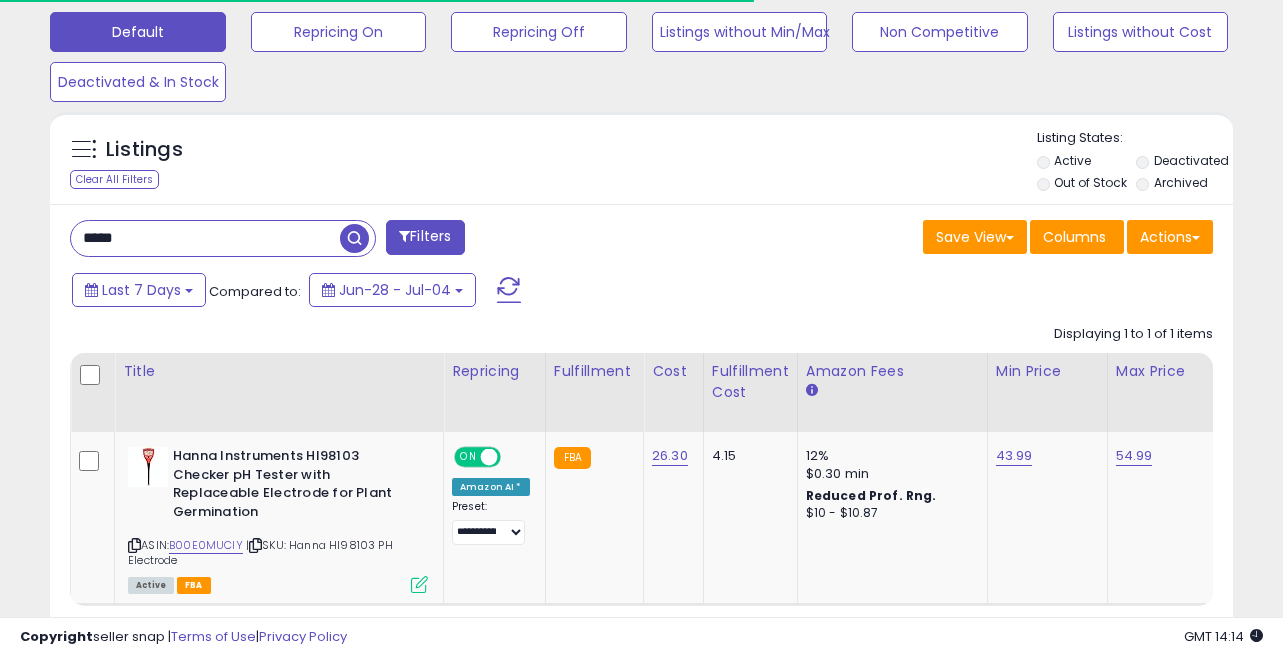 scroll, scrollTop: 623, scrollLeft: 0, axis: vertical 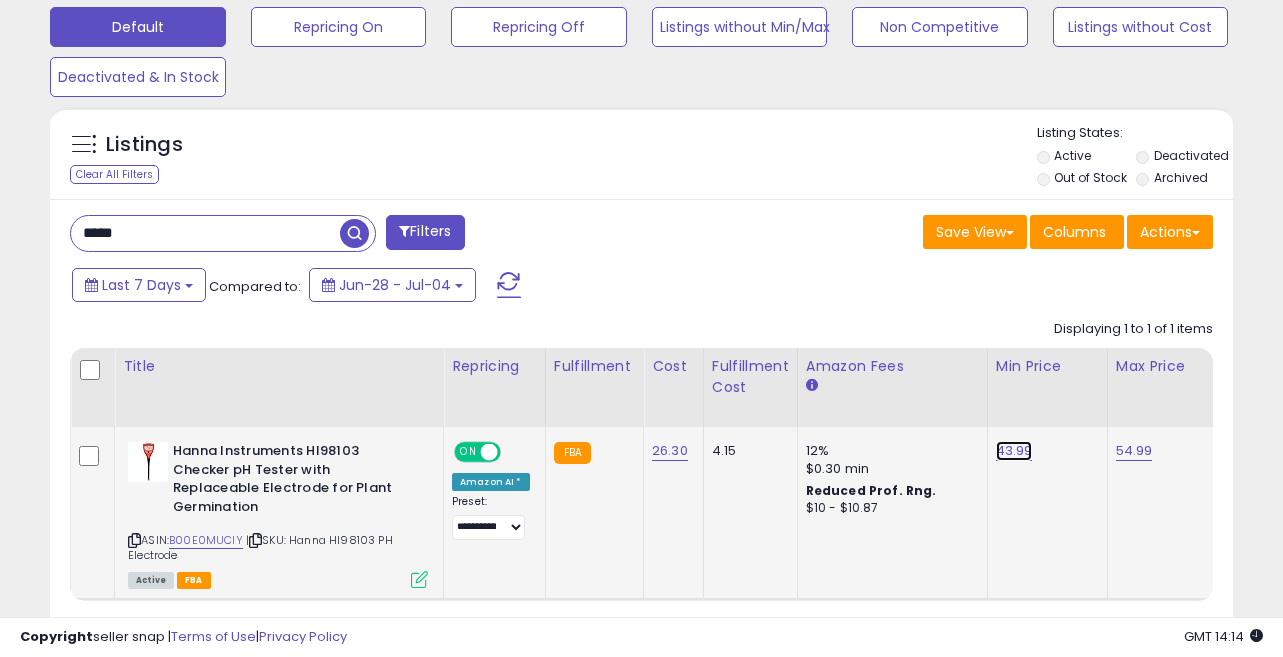 click on "43.99" at bounding box center [1014, 451] 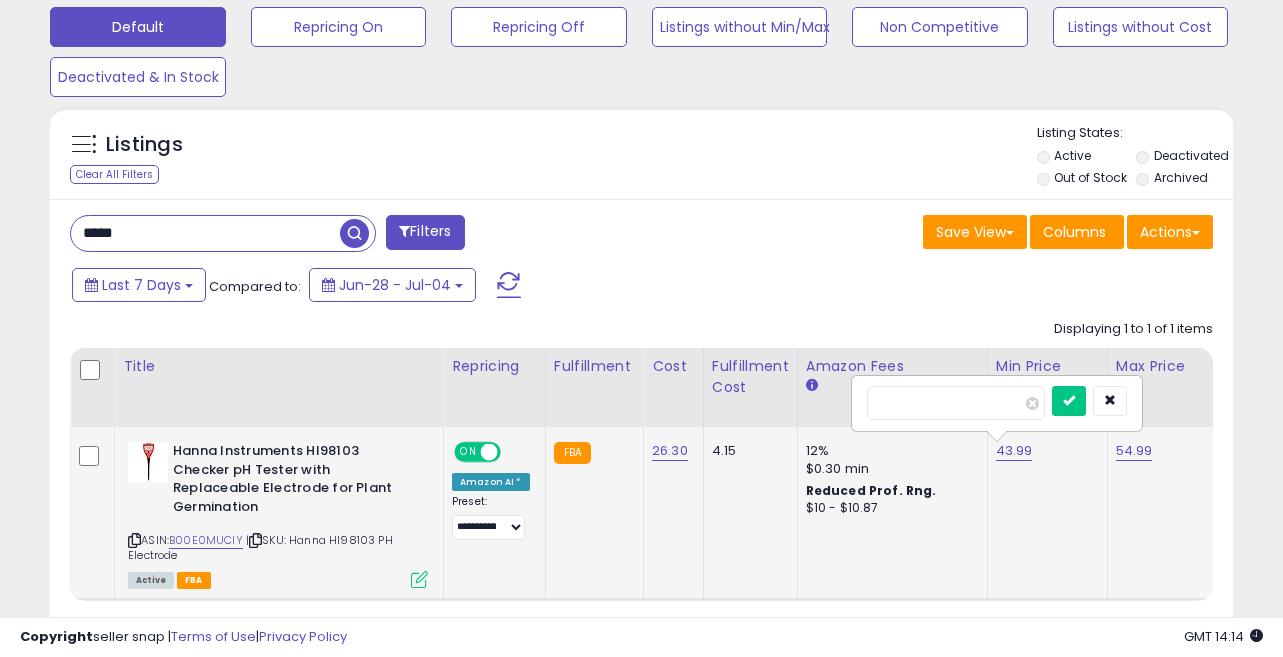 click on "*****" at bounding box center (956, 403) 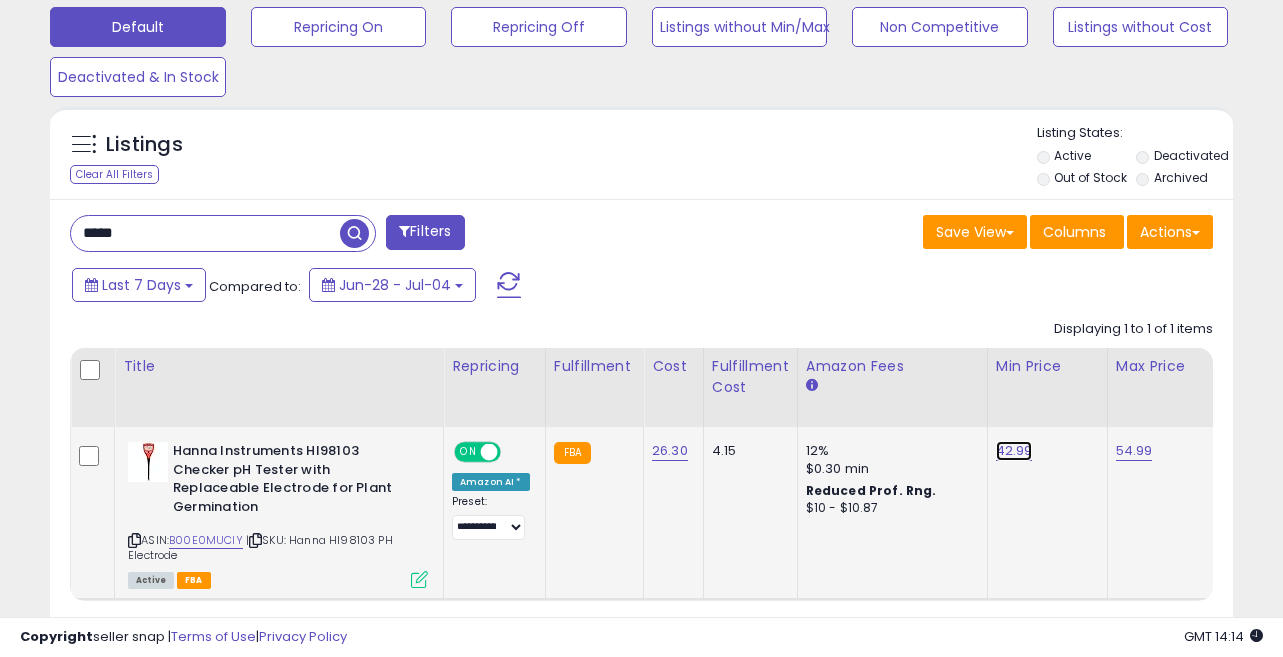 click on "42.99" at bounding box center [1014, 451] 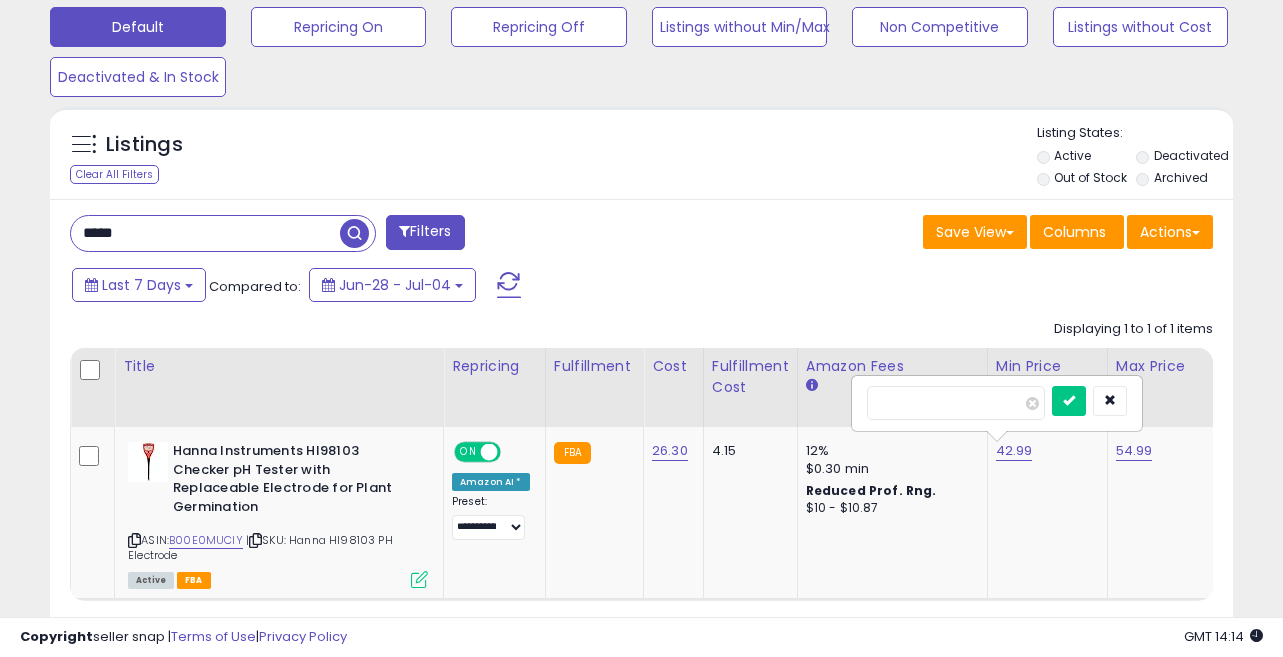drag, startPoint x: 895, startPoint y: 404, endPoint x: 830, endPoint y: 404, distance: 65 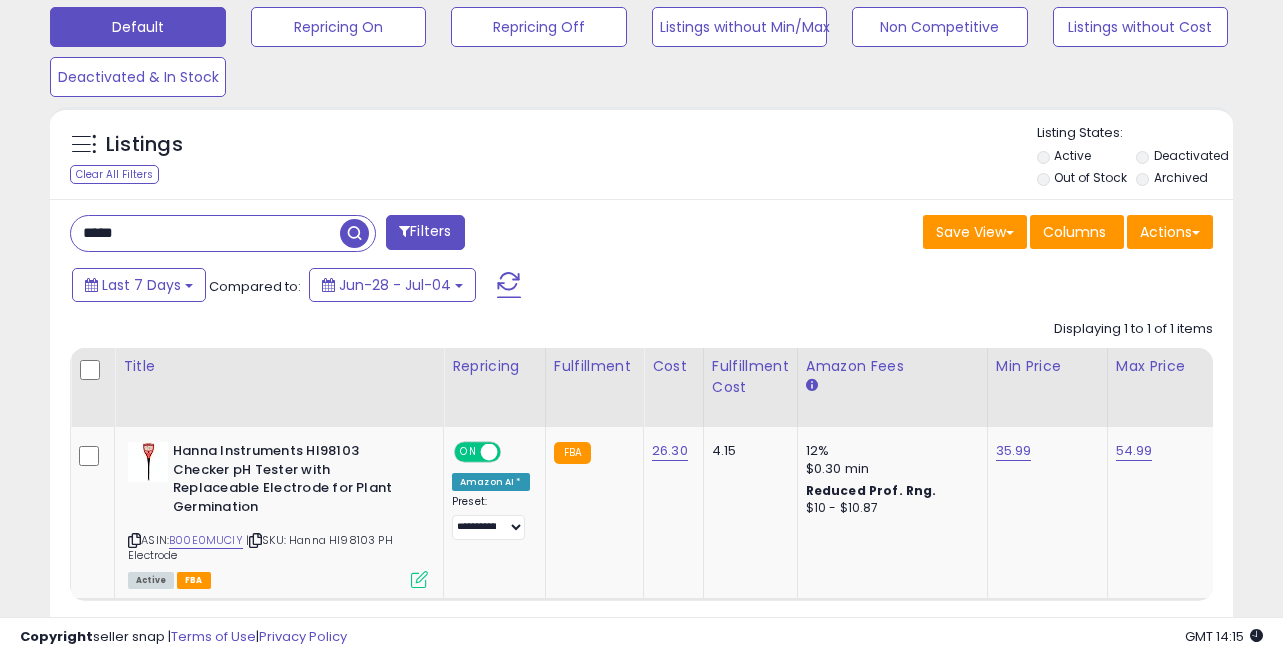click on "*****" at bounding box center (205, 233) 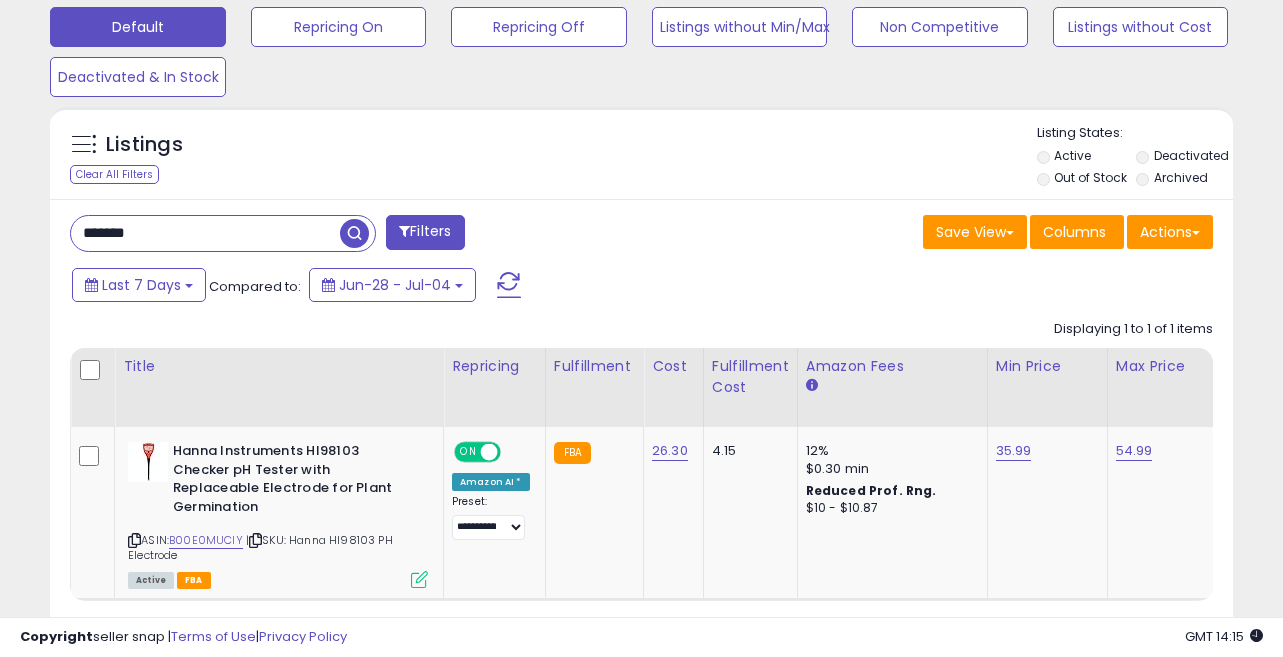 type on "*******" 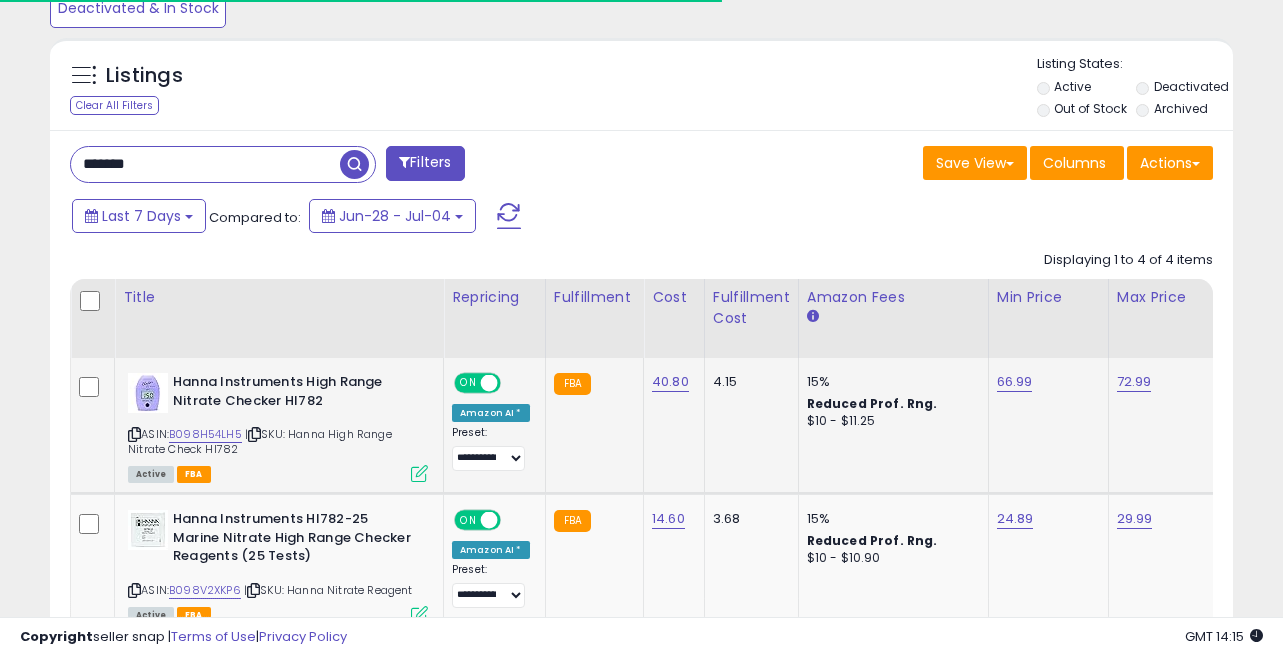 scroll, scrollTop: 731, scrollLeft: 0, axis: vertical 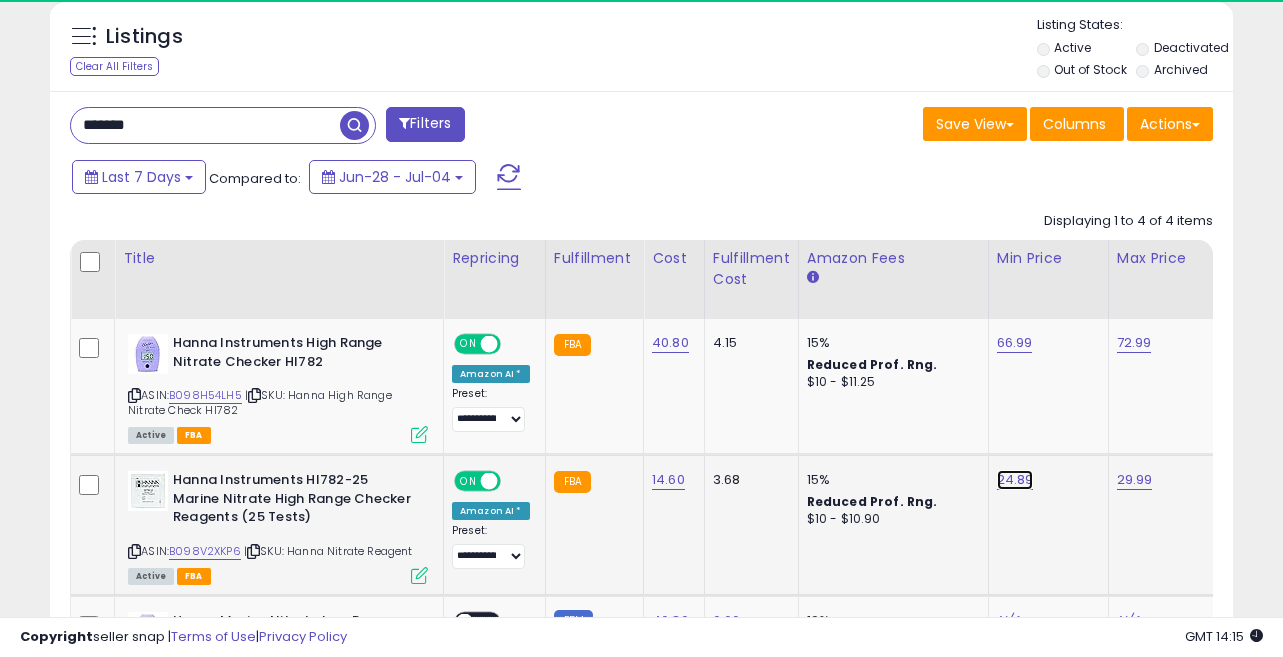 click on "24.89" at bounding box center (1015, 343) 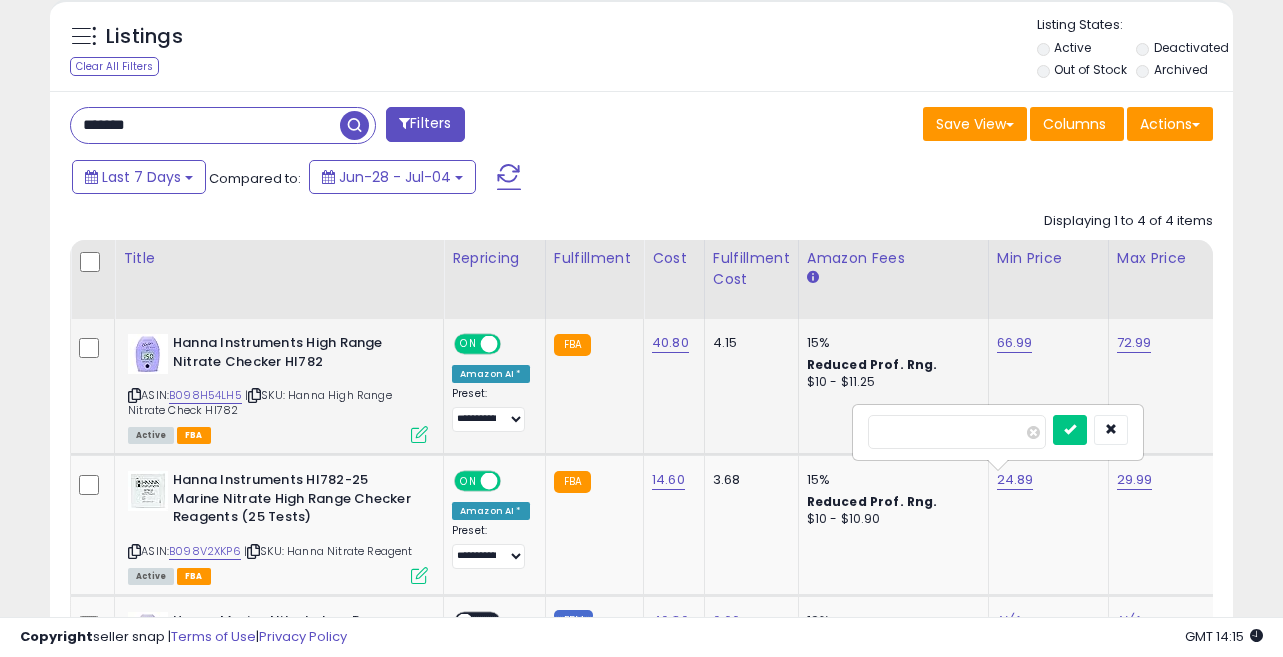 drag, startPoint x: 896, startPoint y: 432, endPoint x: 791, endPoint y: 432, distance: 105 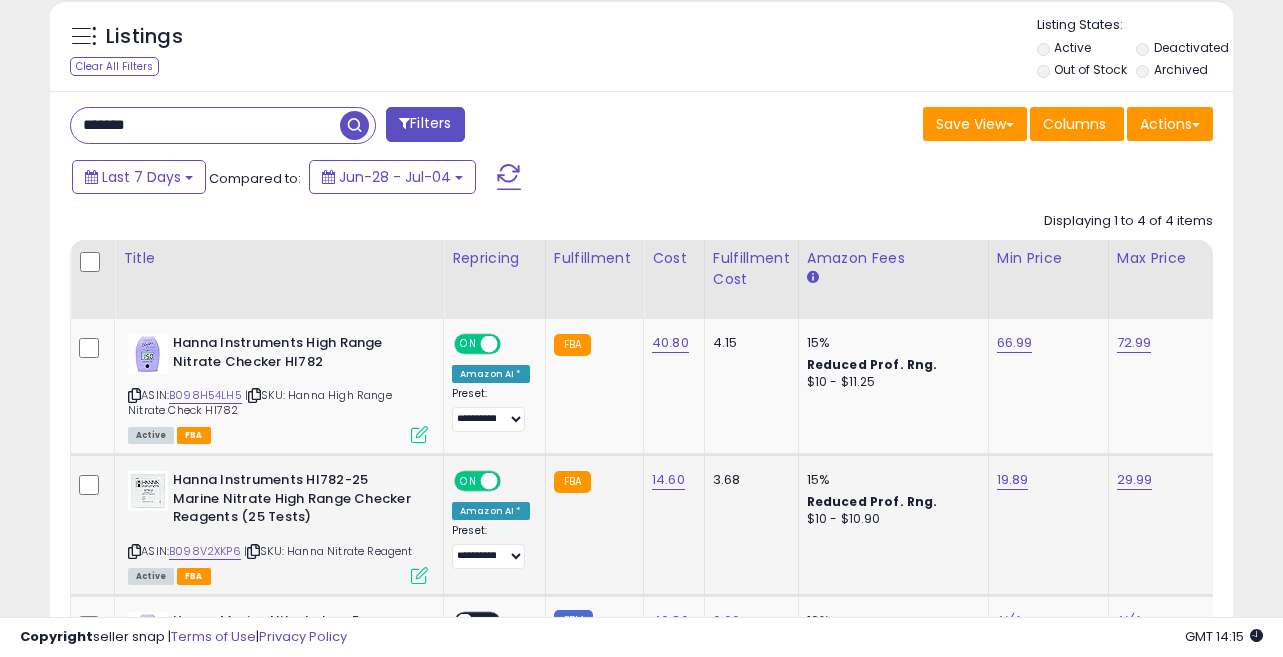 scroll, scrollTop: 0, scrollLeft: 172, axis: horizontal 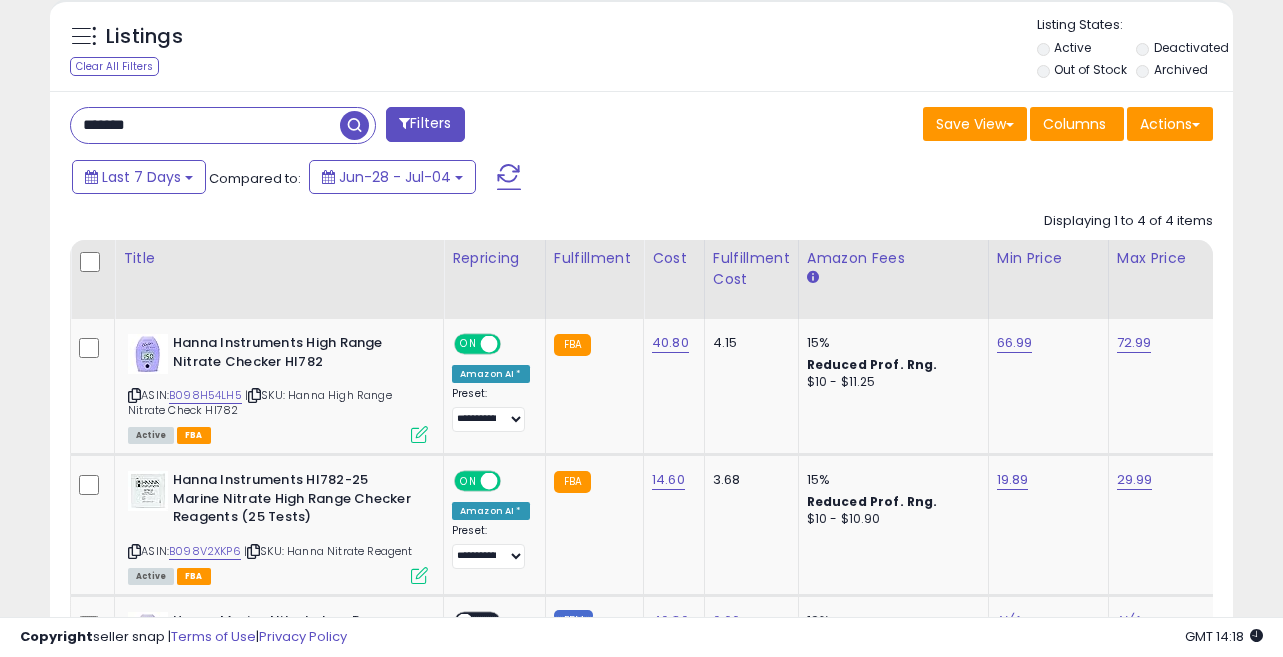 click on "*******" at bounding box center [205, 125] 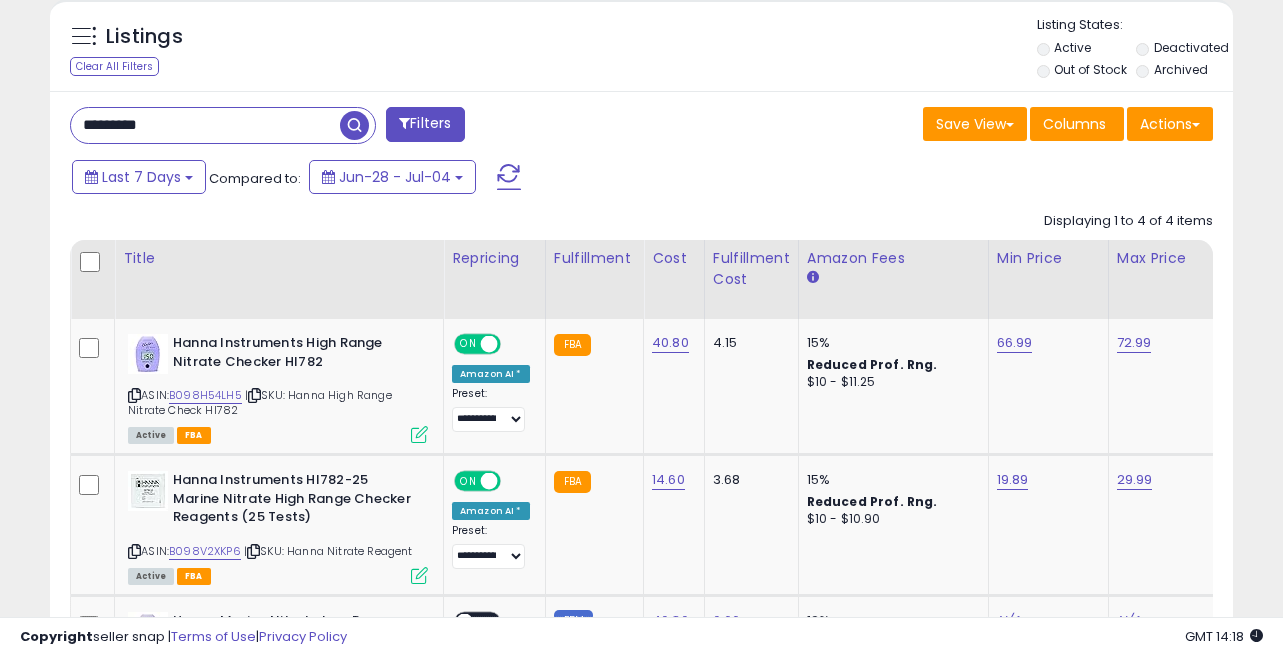 type on "*********" 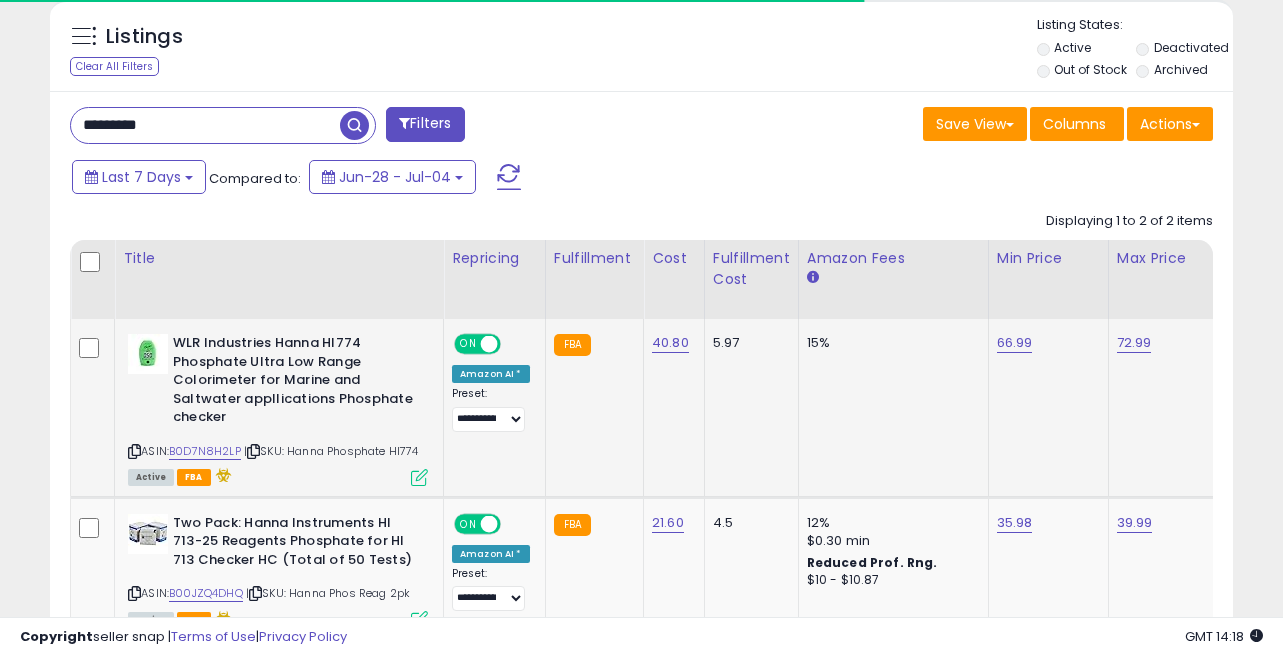 scroll, scrollTop: 870, scrollLeft: 0, axis: vertical 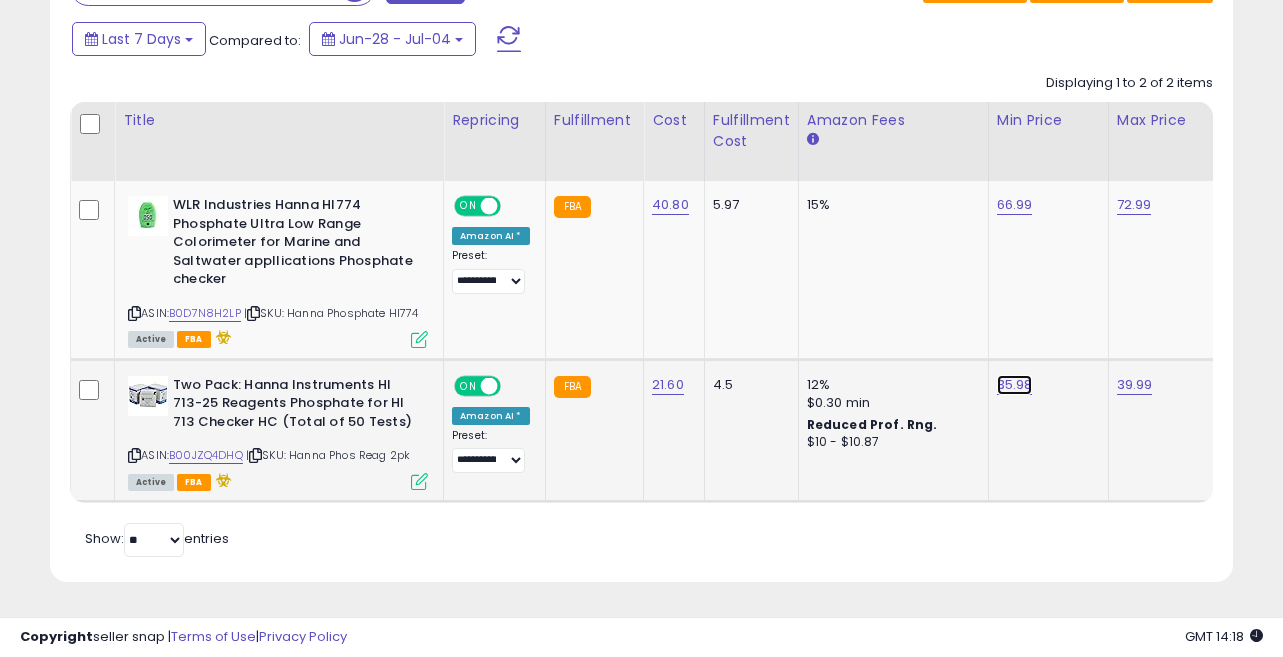 click on "35.98" at bounding box center (1015, 205) 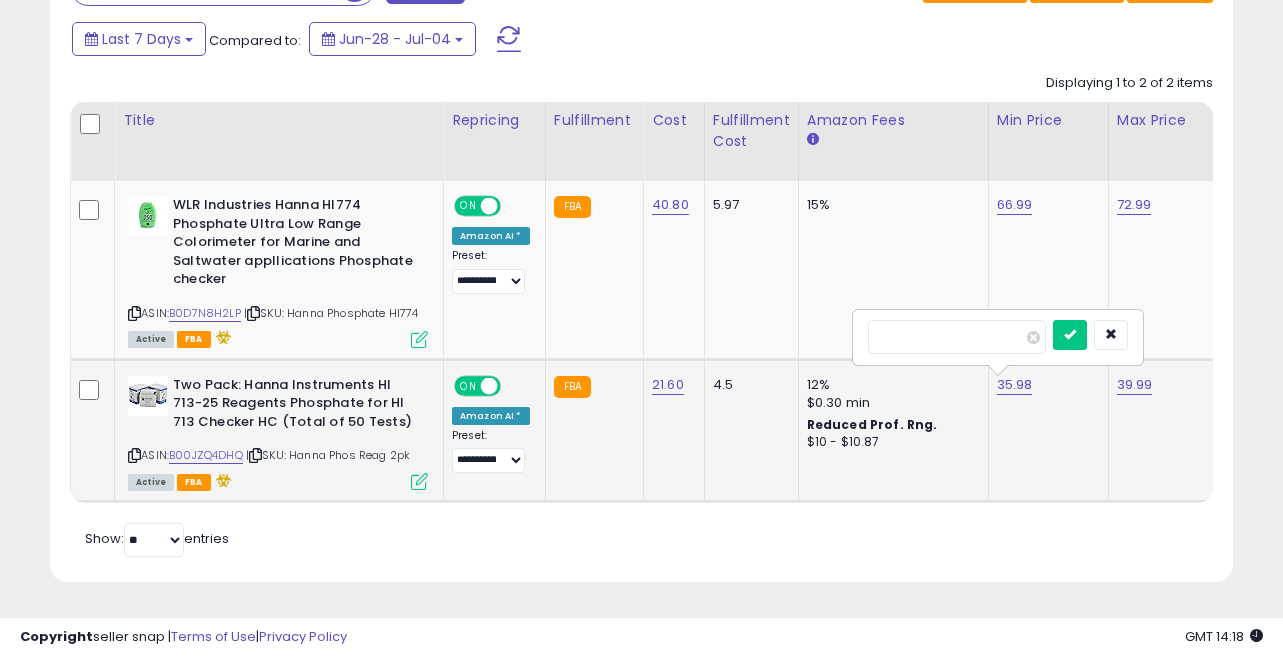 click on "*****" at bounding box center [957, 337] 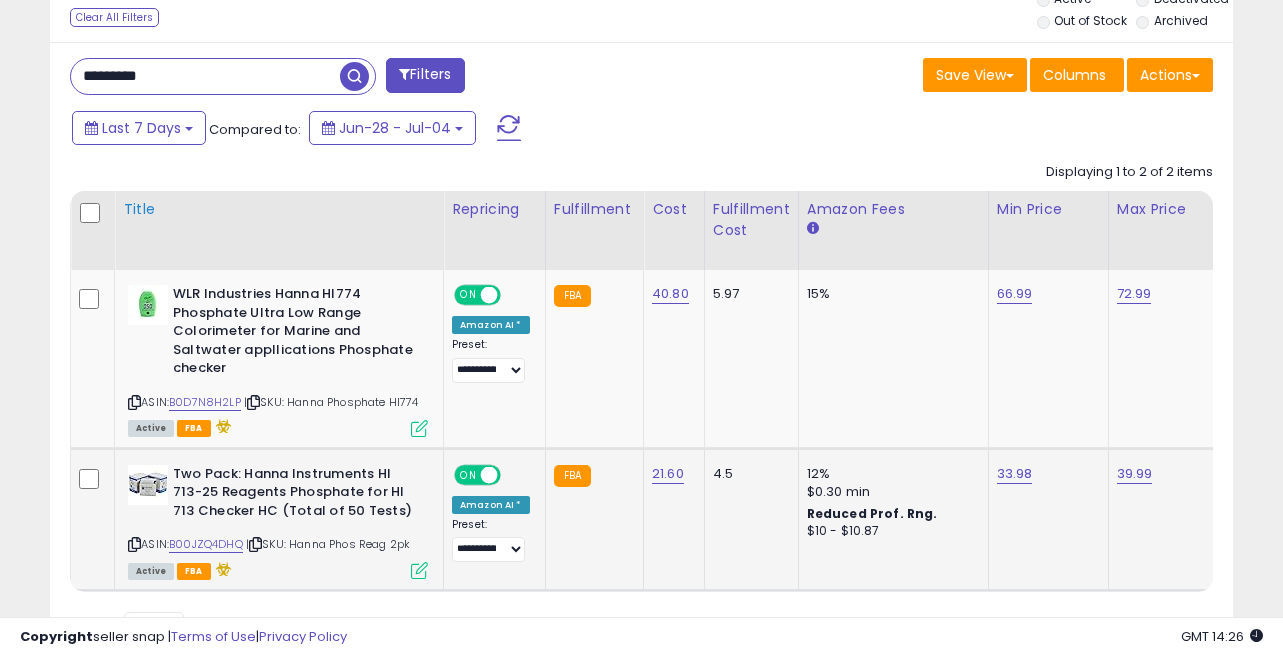 scroll, scrollTop: 769, scrollLeft: 0, axis: vertical 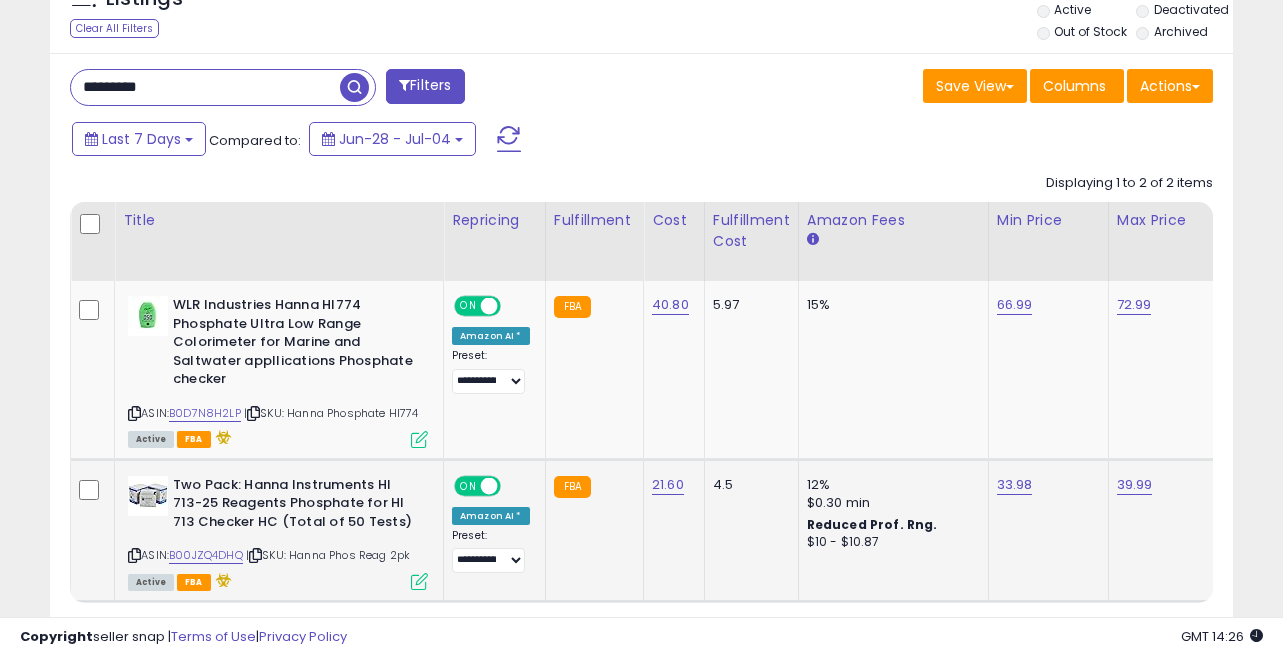 click on "*********" at bounding box center [205, 87] 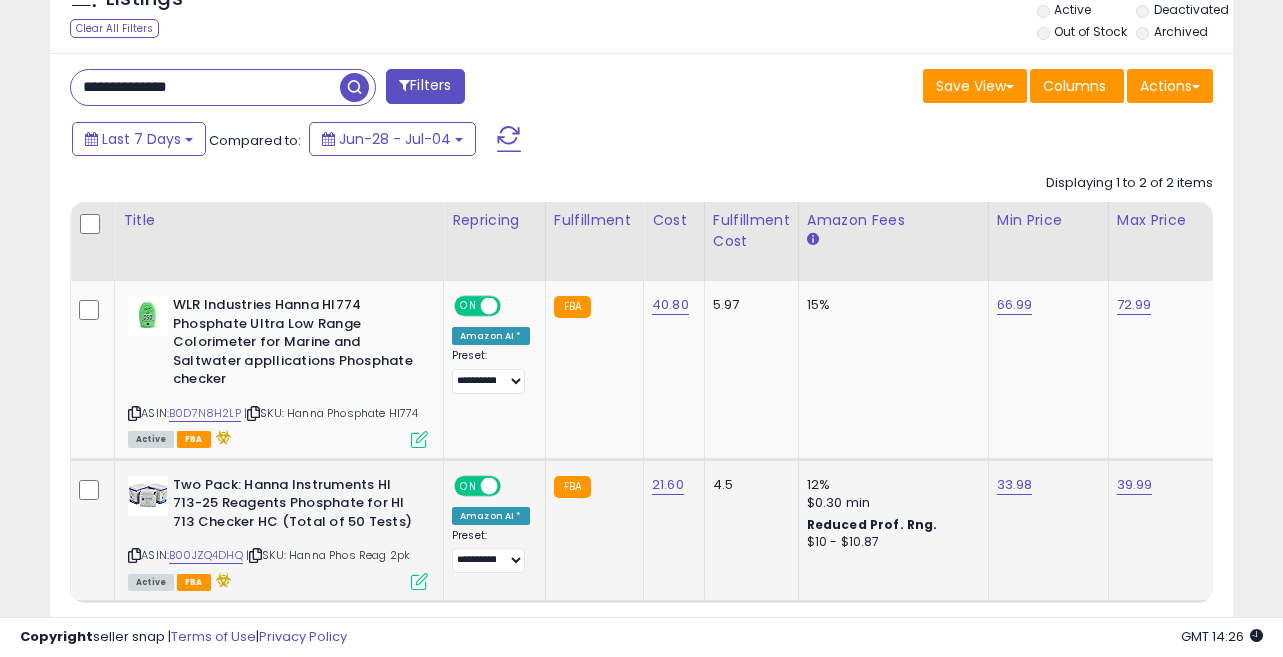 scroll, scrollTop: 548, scrollLeft: 0, axis: vertical 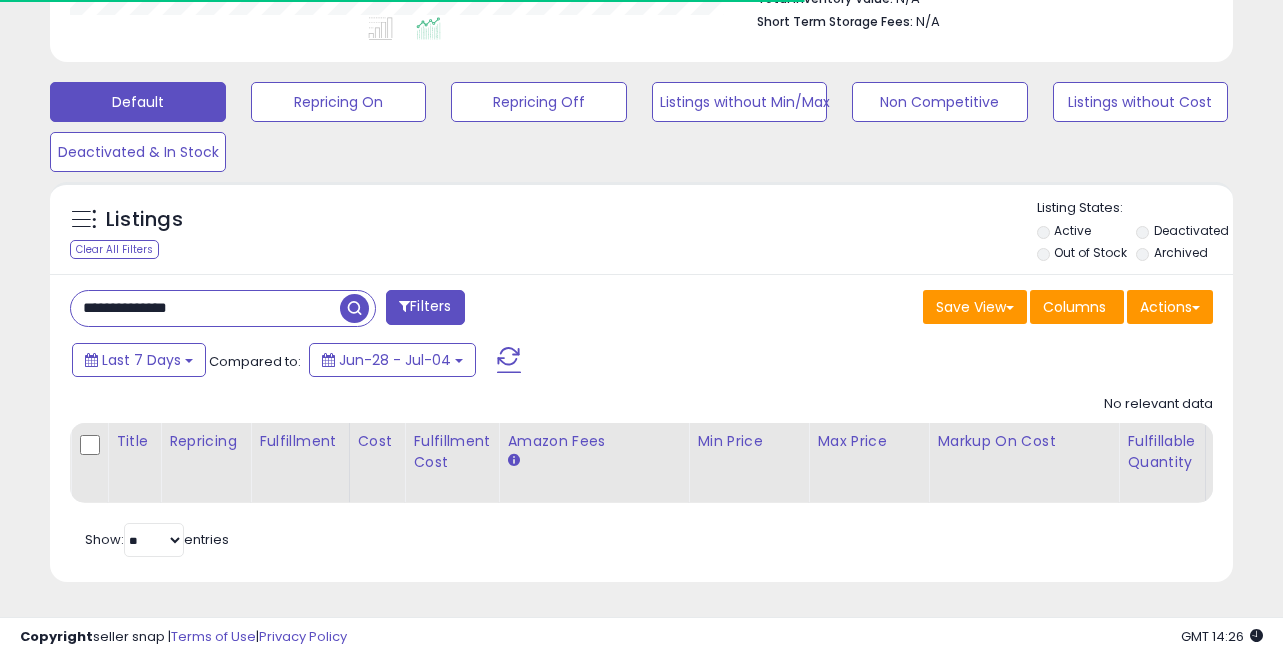 click on "**********" at bounding box center (205, 308) 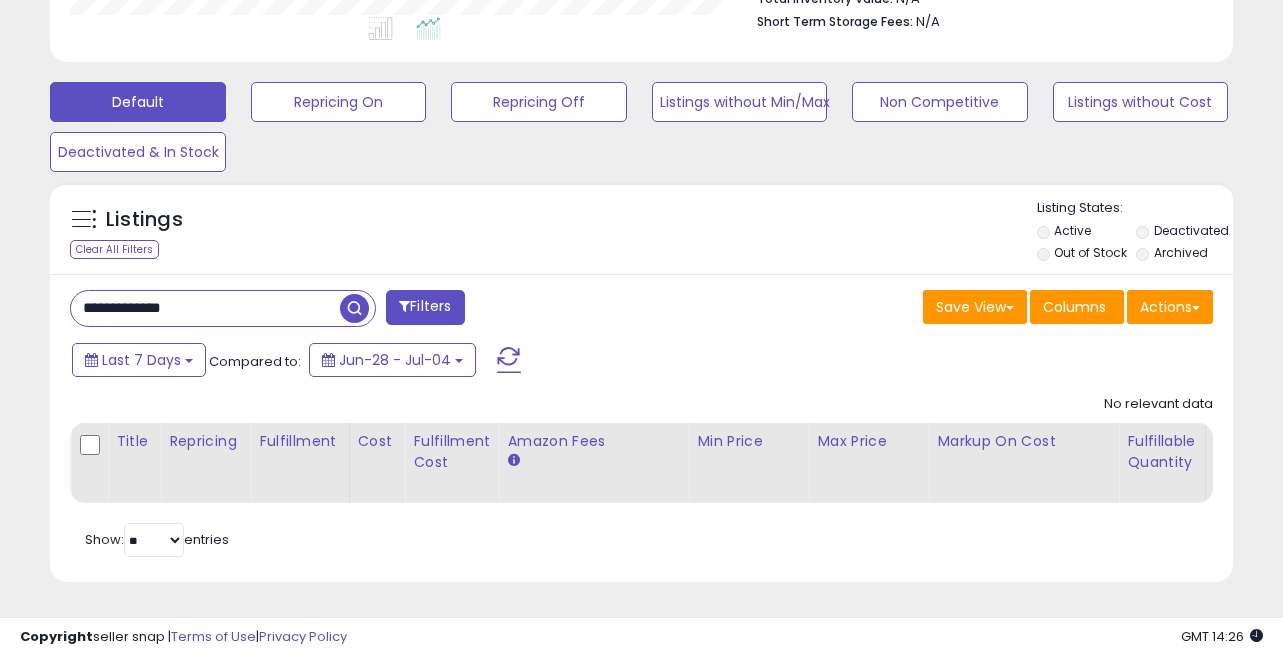 scroll, scrollTop: 999590, scrollLeft: 999315, axis: both 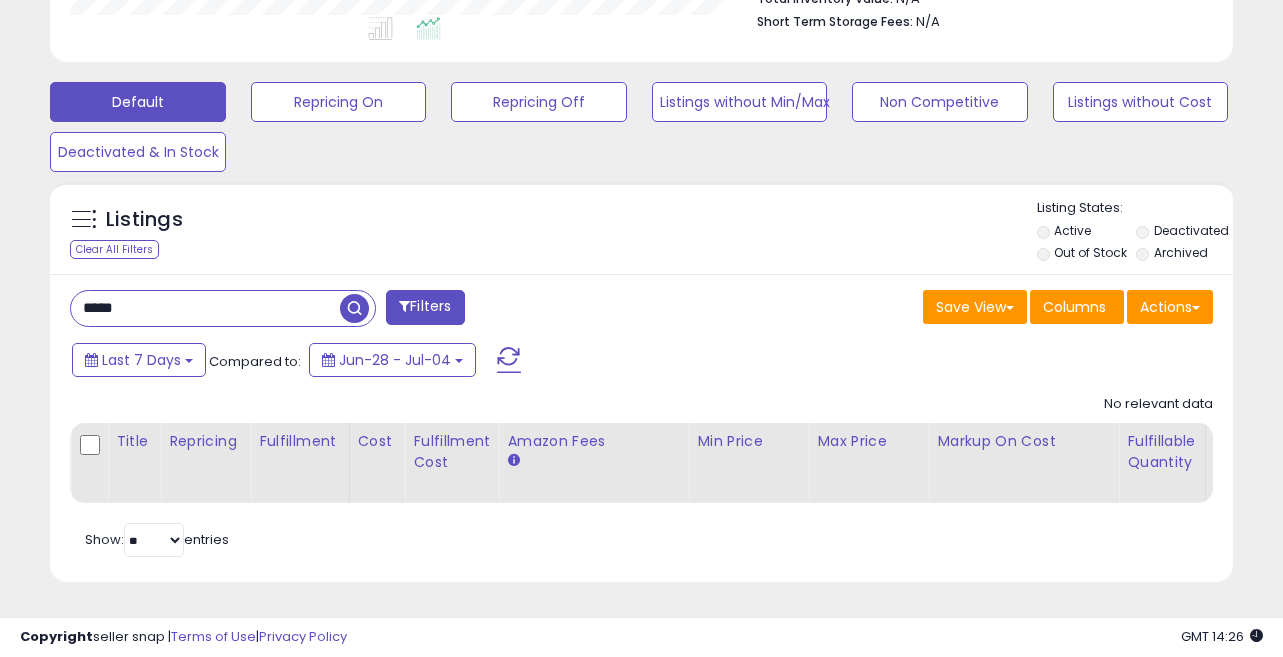 type on "*****" 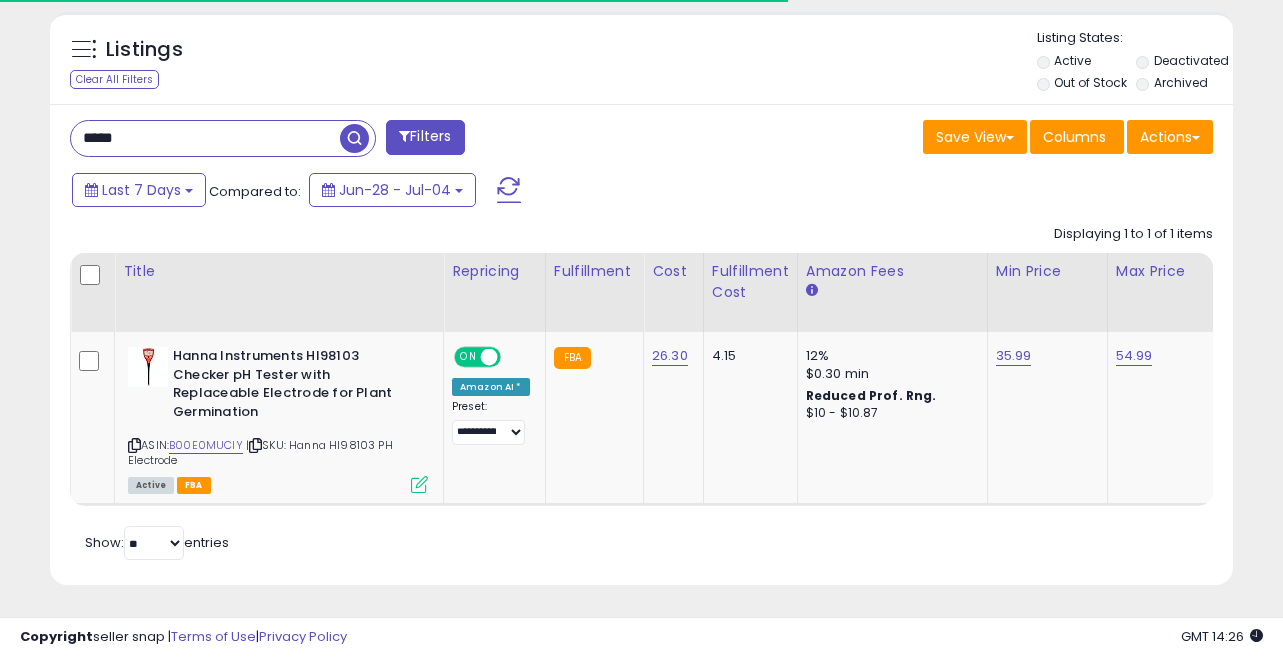 scroll, scrollTop: 722, scrollLeft: 0, axis: vertical 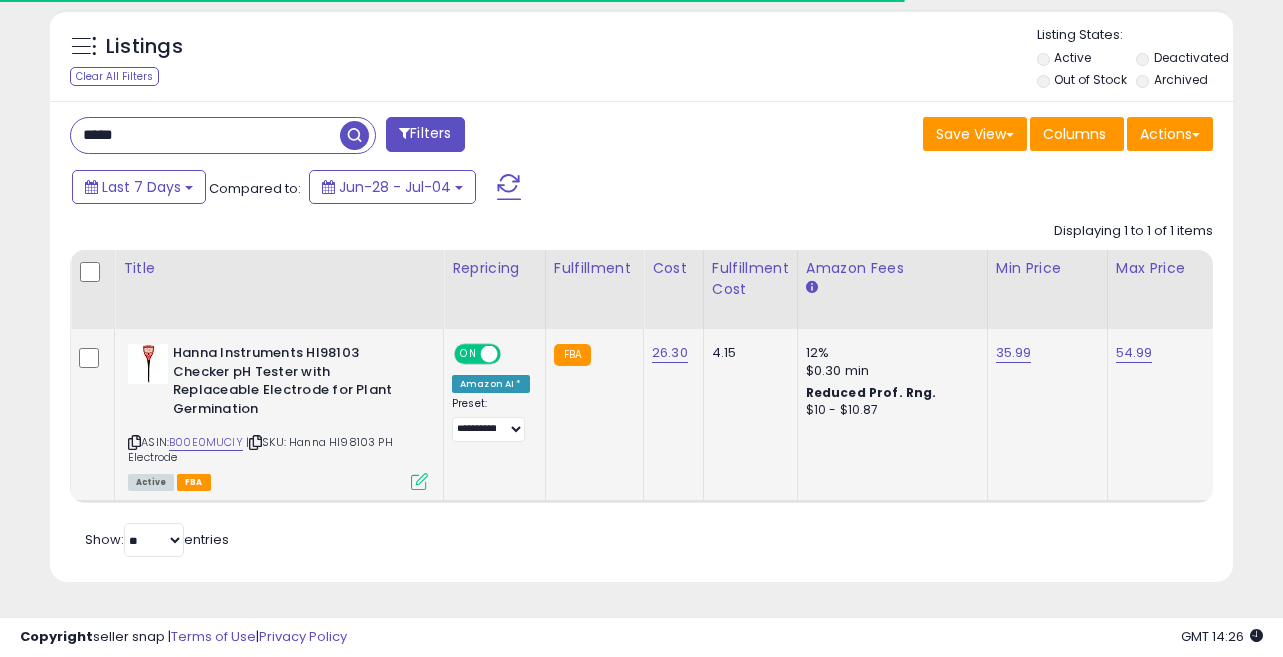click on "35.99" 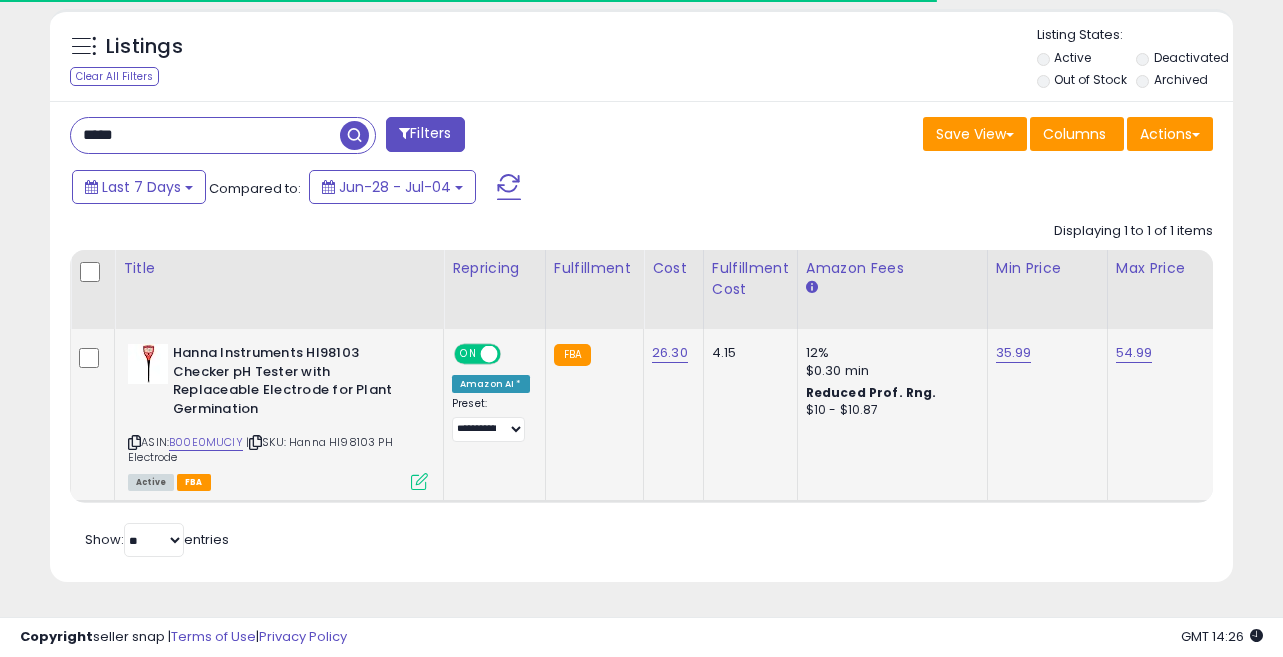 scroll, scrollTop: 999590, scrollLeft: 999315, axis: both 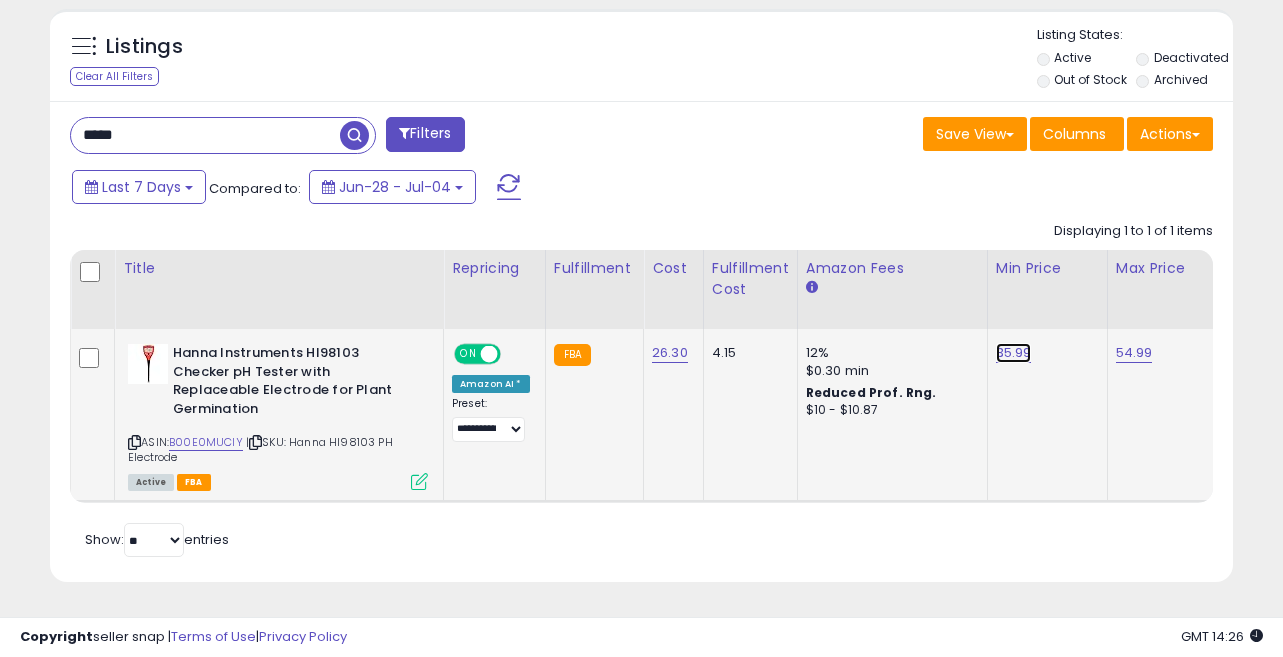 click on "35.99" at bounding box center [1014, 353] 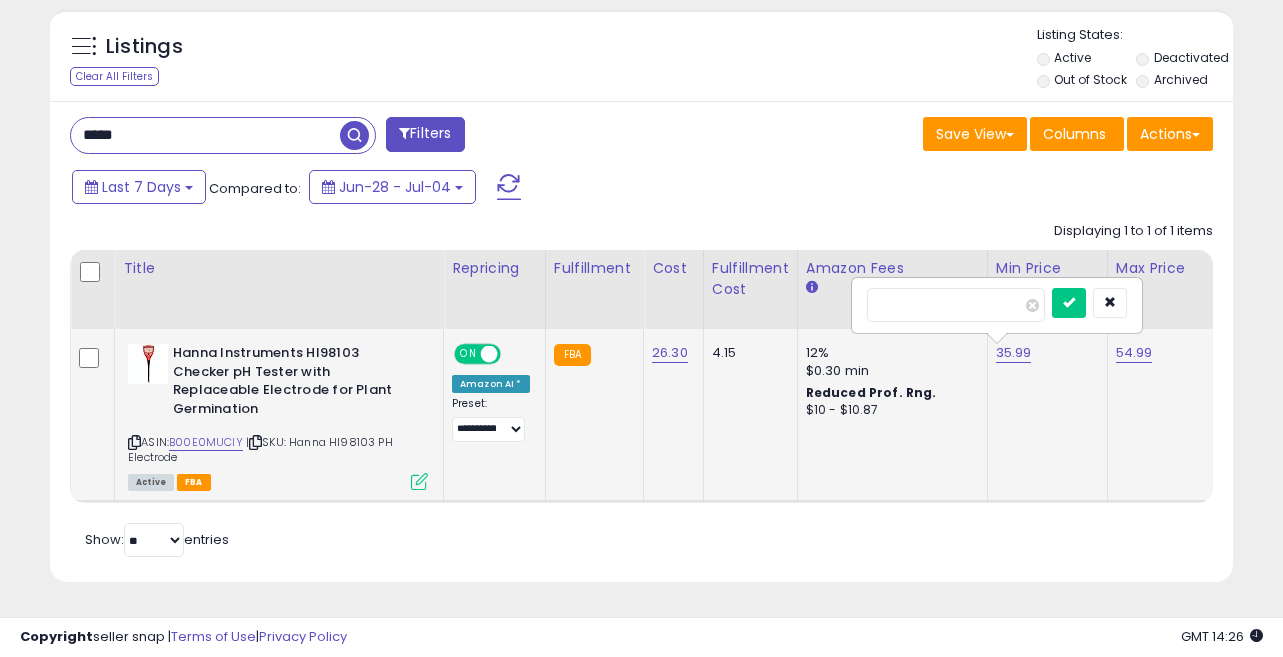 click on "*****" at bounding box center (956, 305) 